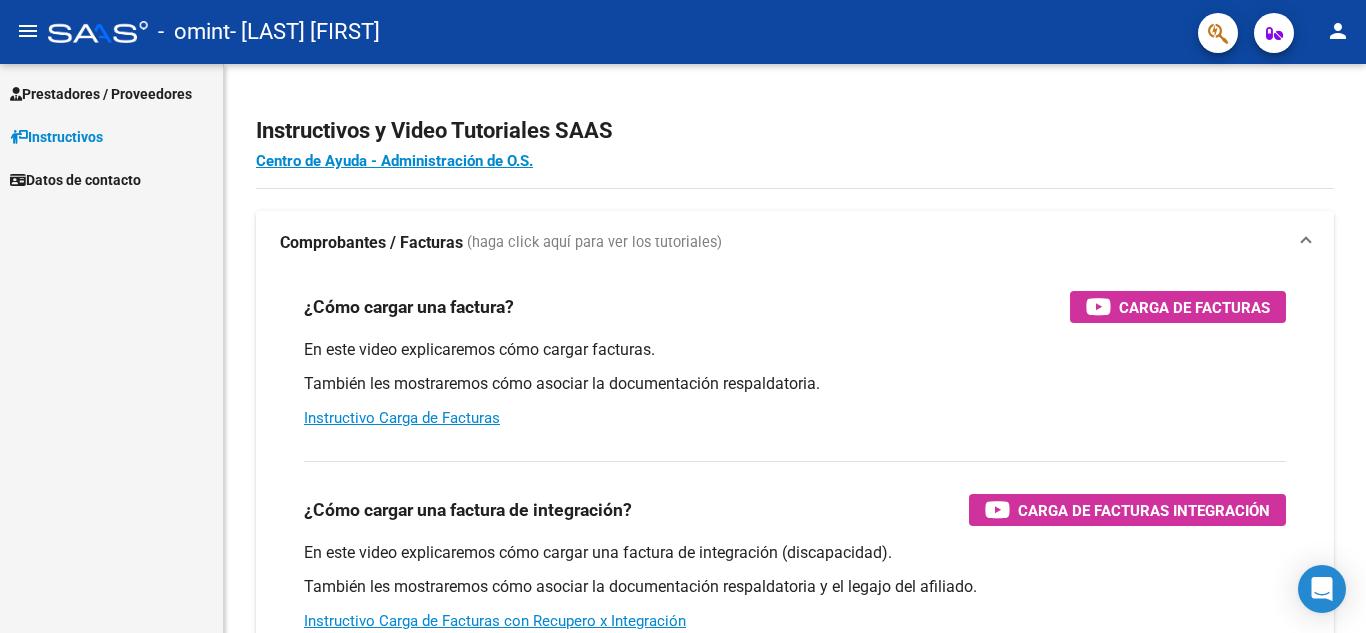 scroll, scrollTop: 0, scrollLeft: 0, axis: both 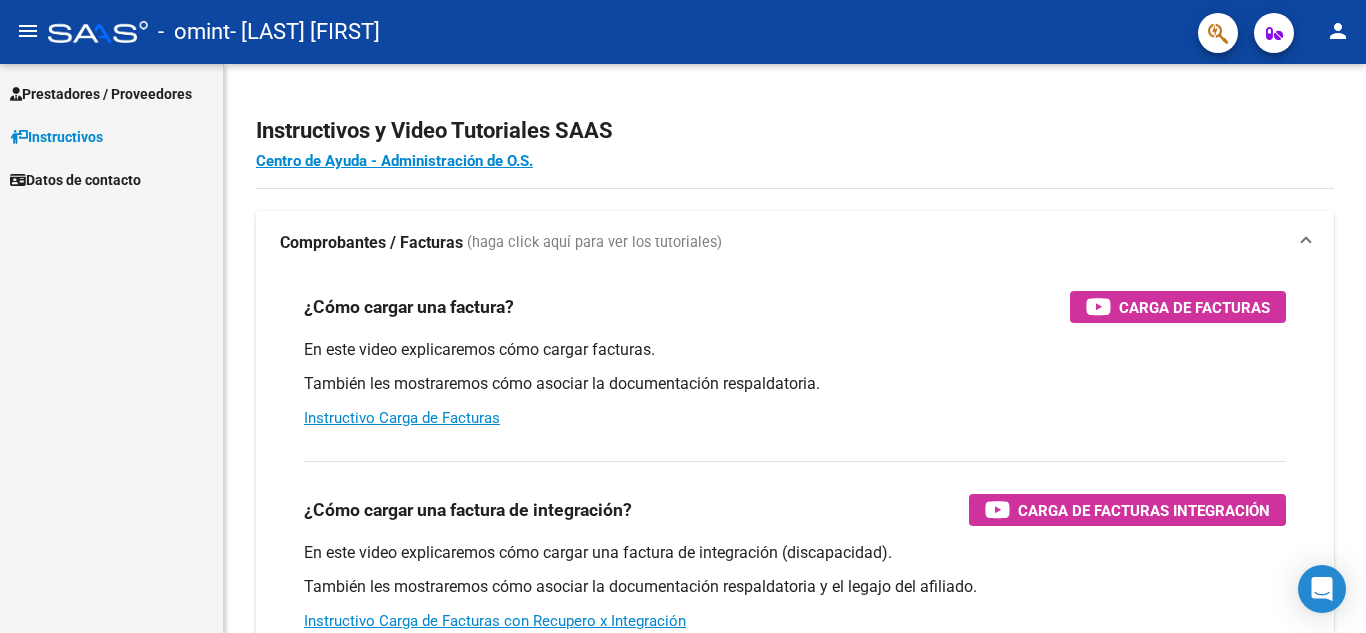 click on "Prestadores / Proveedores" at bounding box center [101, 94] 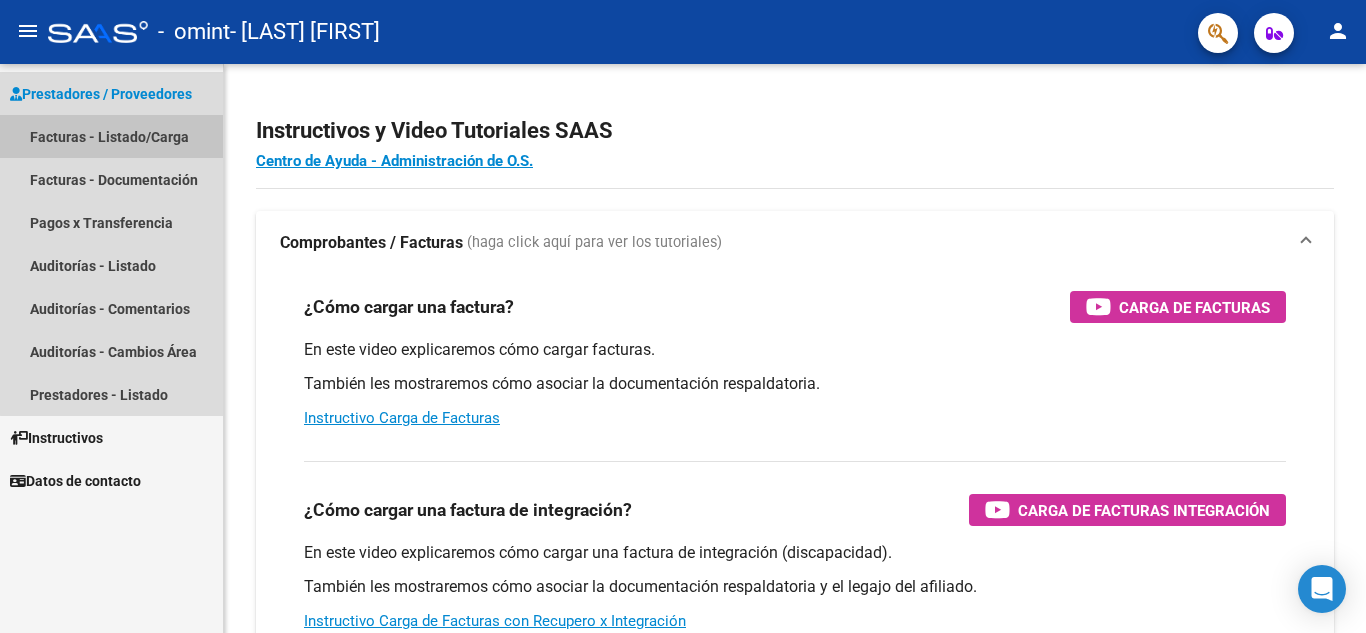 click on "Facturas - Listado/Carga" at bounding box center [111, 136] 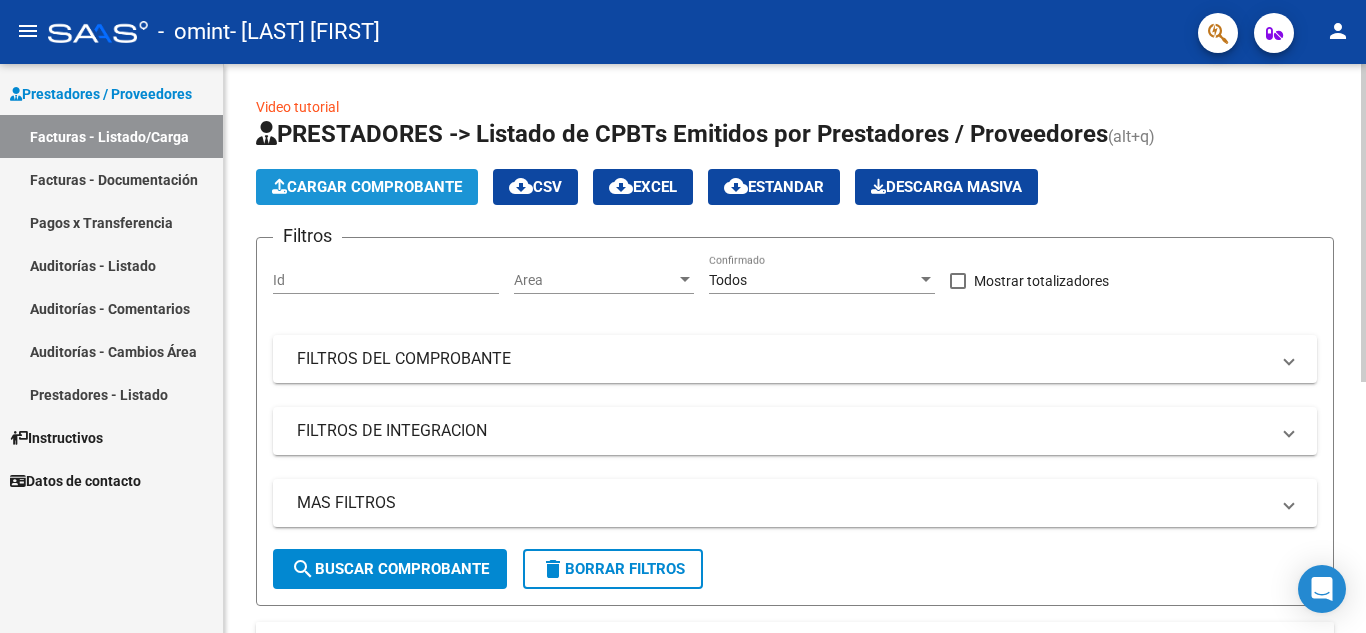 click on "Cargar Comprobante" 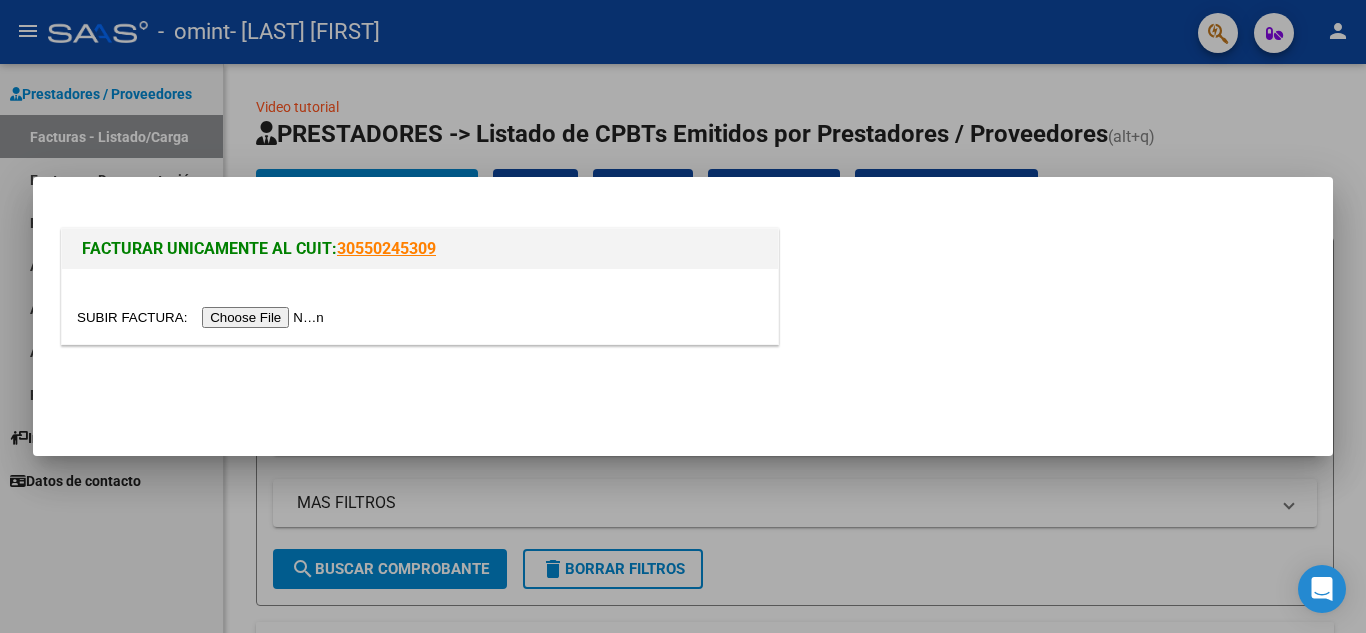click at bounding box center (203, 317) 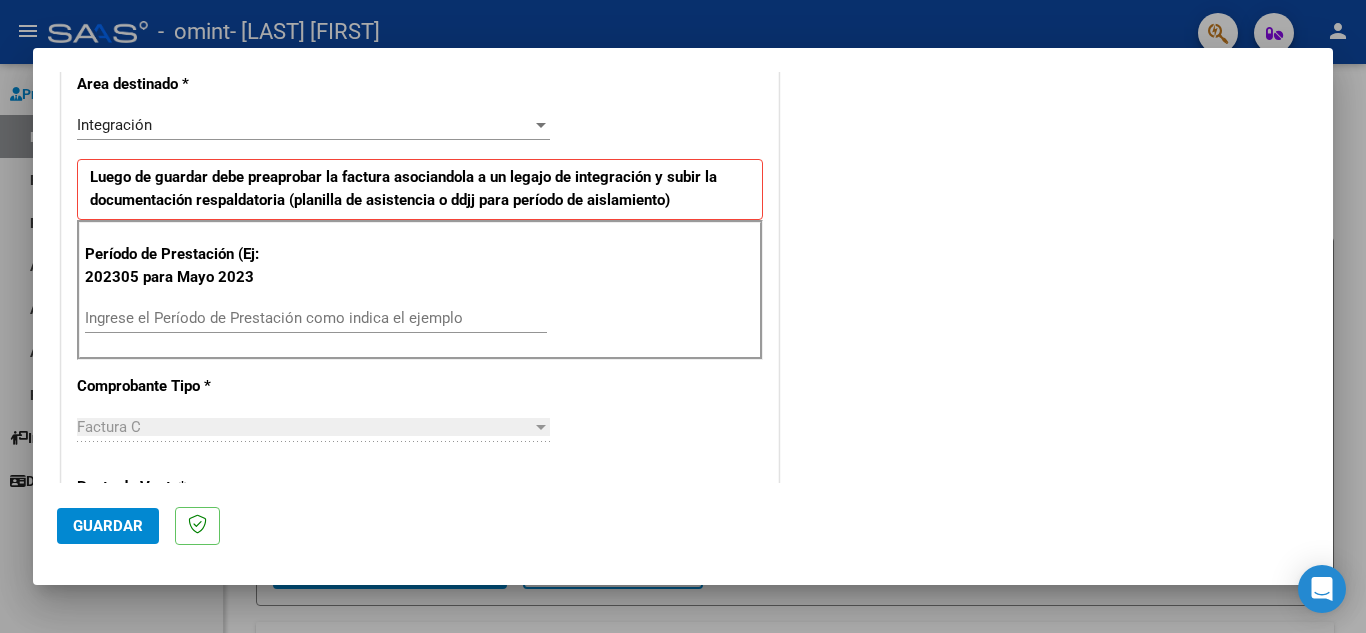 scroll, scrollTop: 467, scrollLeft: 0, axis: vertical 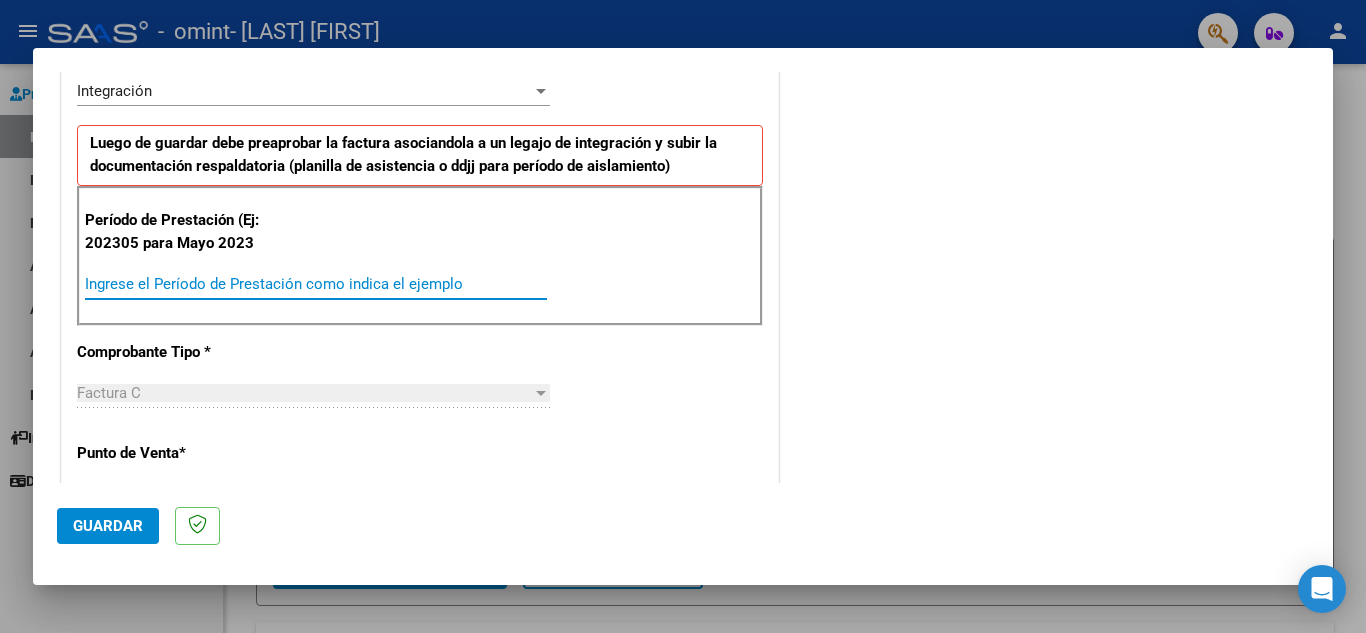 click on "Ingrese el Período de Prestación como indica el ejemplo" at bounding box center (316, 284) 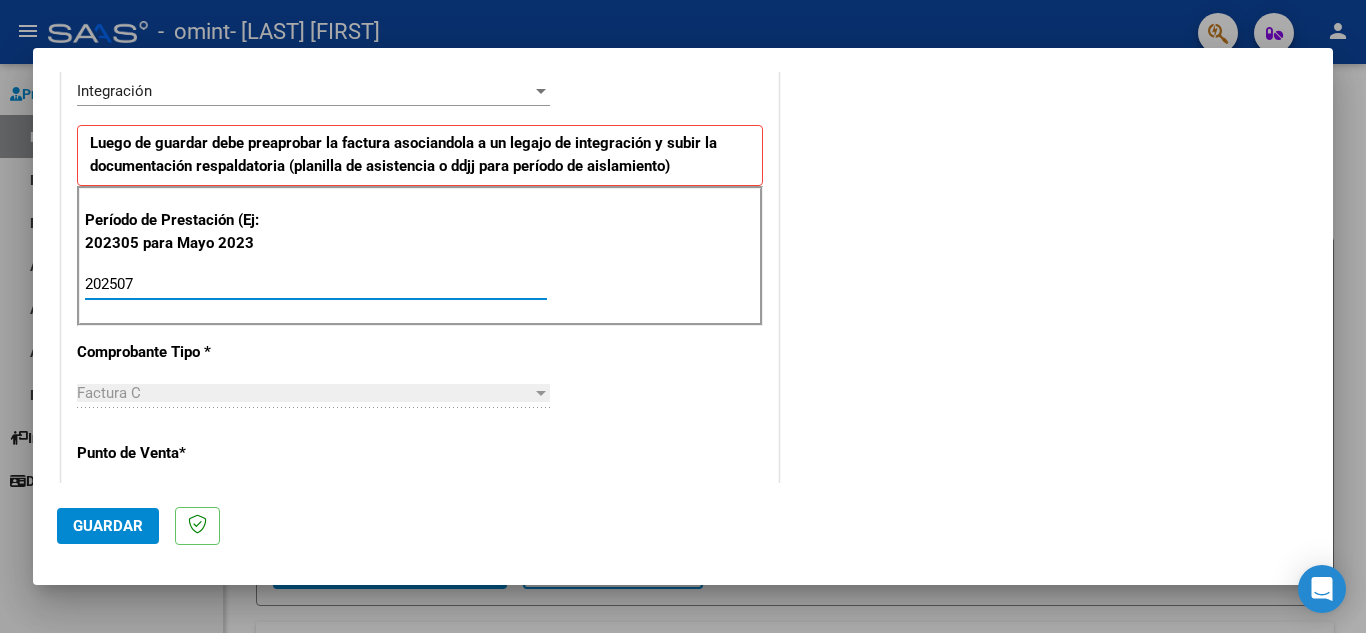 type on "202507" 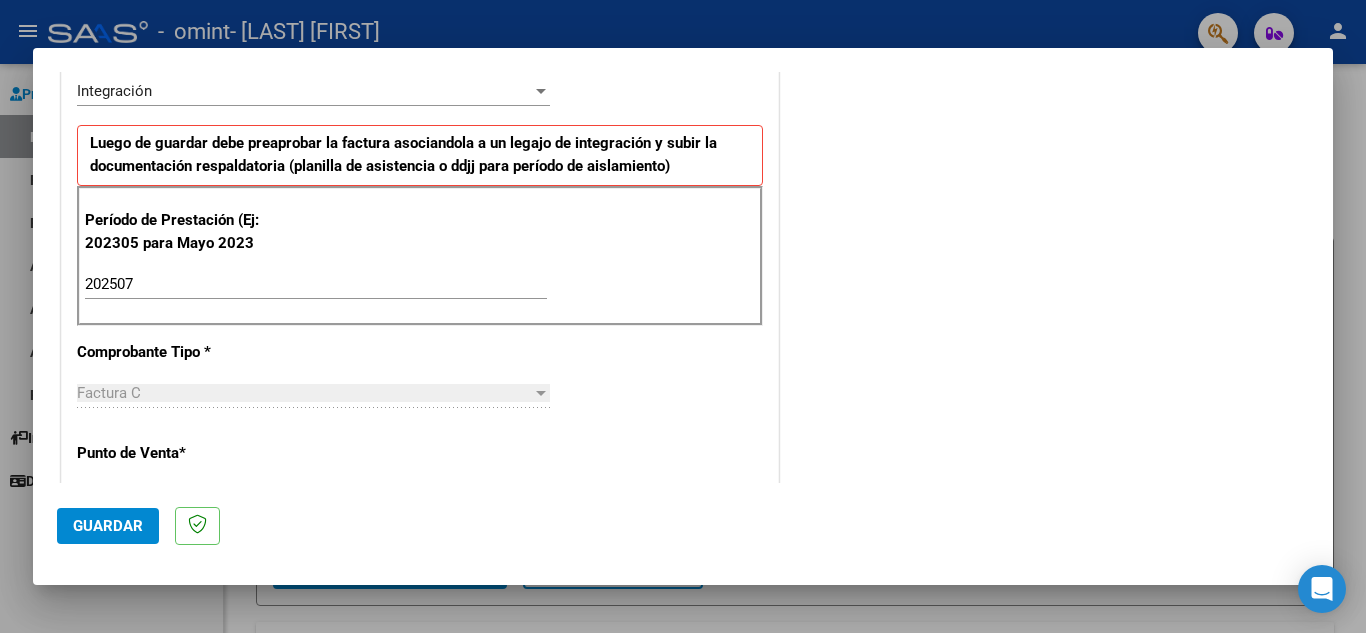 click on "Factura C" at bounding box center (304, 393) 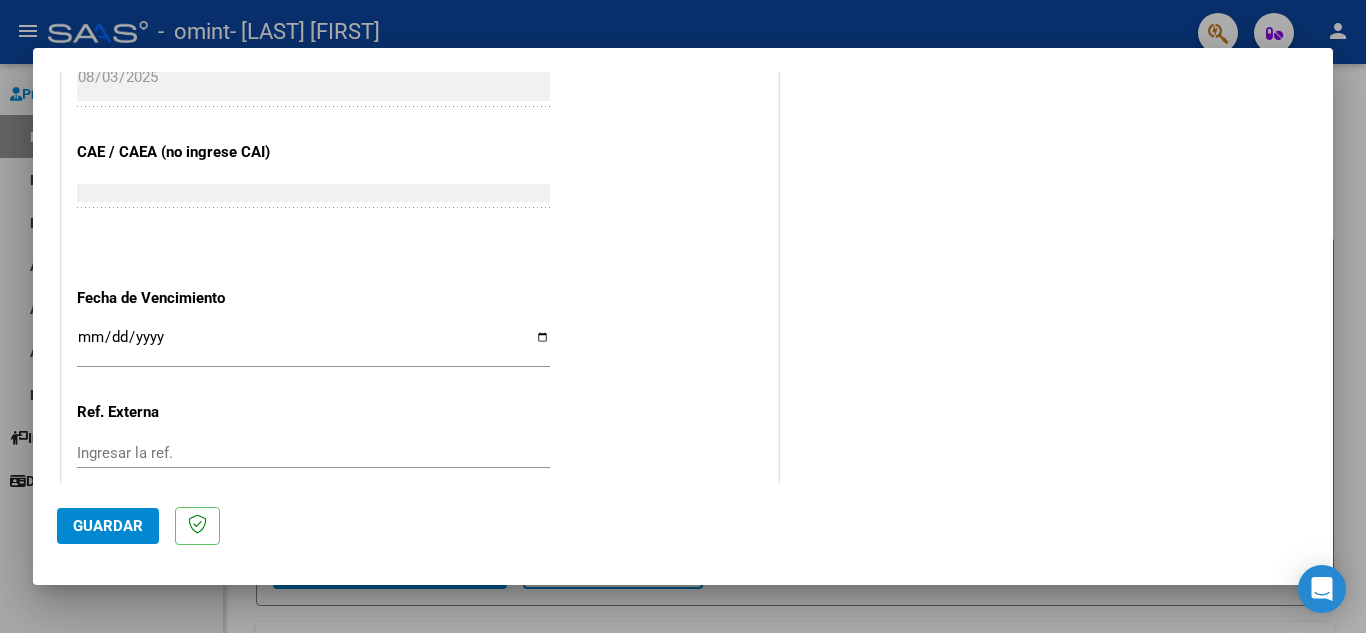 scroll, scrollTop: 1200, scrollLeft: 0, axis: vertical 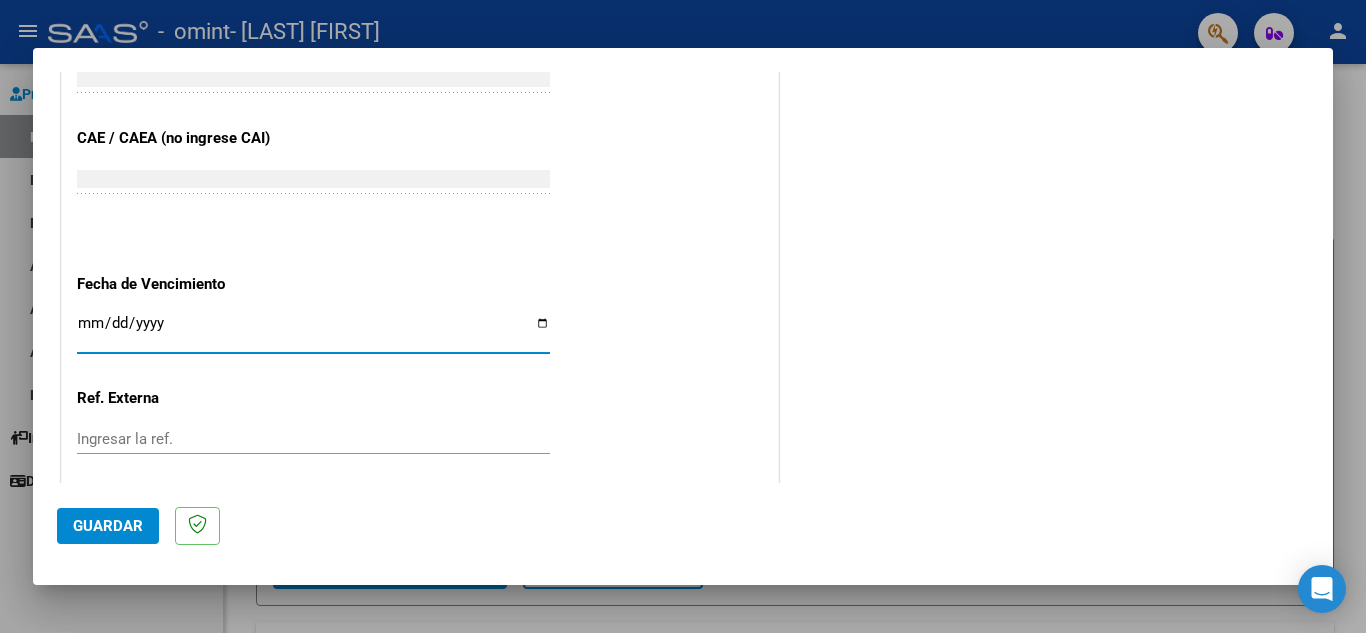 click on "Ingresar la fecha" at bounding box center (313, 331) 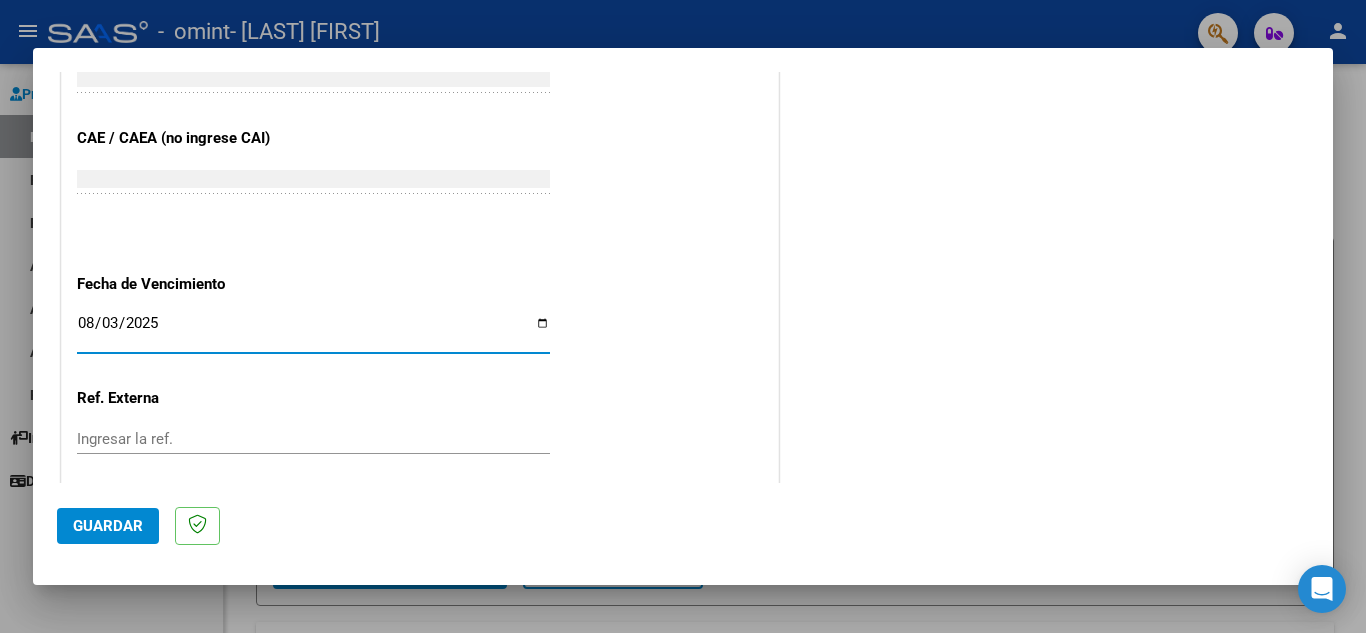 click on "2025-08-03" at bounding box center [313, 331] 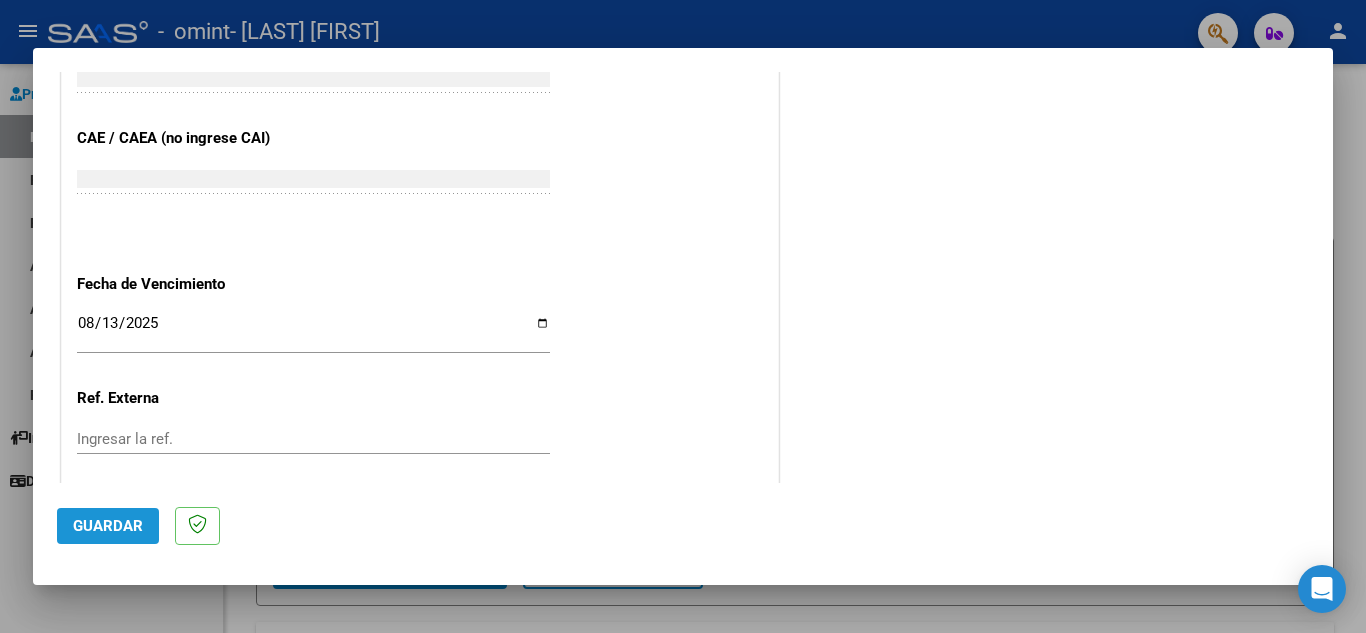 click on "Guardar" 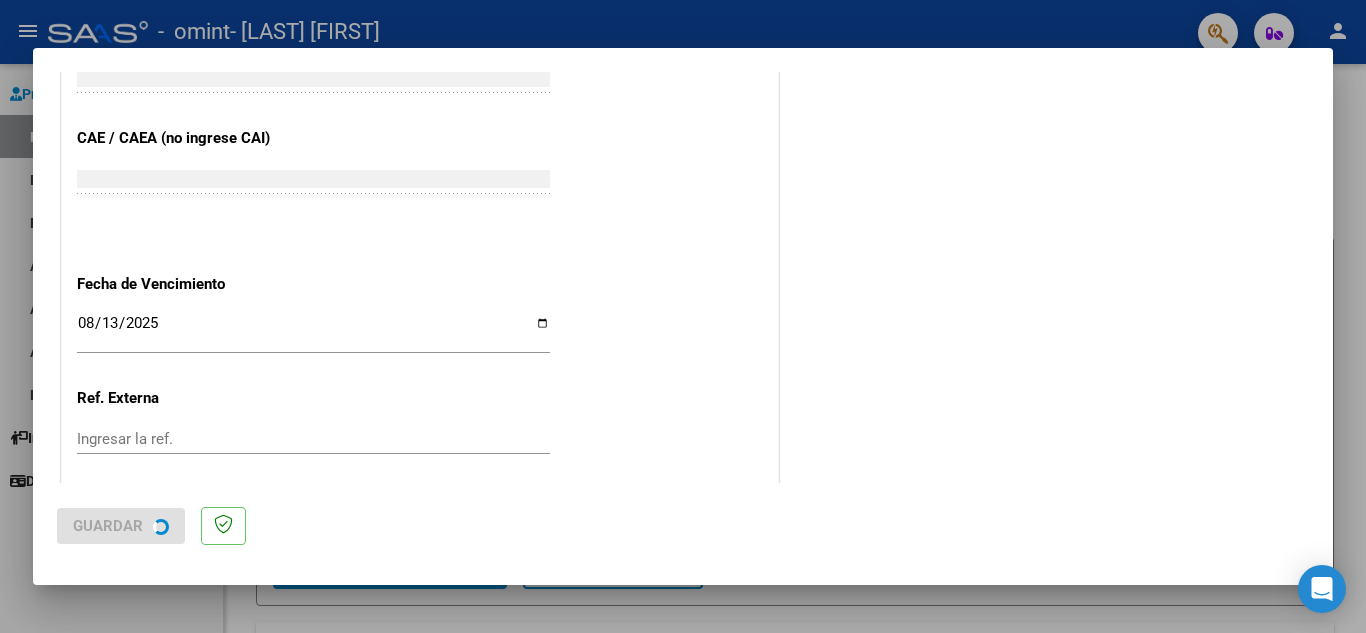 scroll, scrollTop: 0, scrollLeft: 0, axis: both 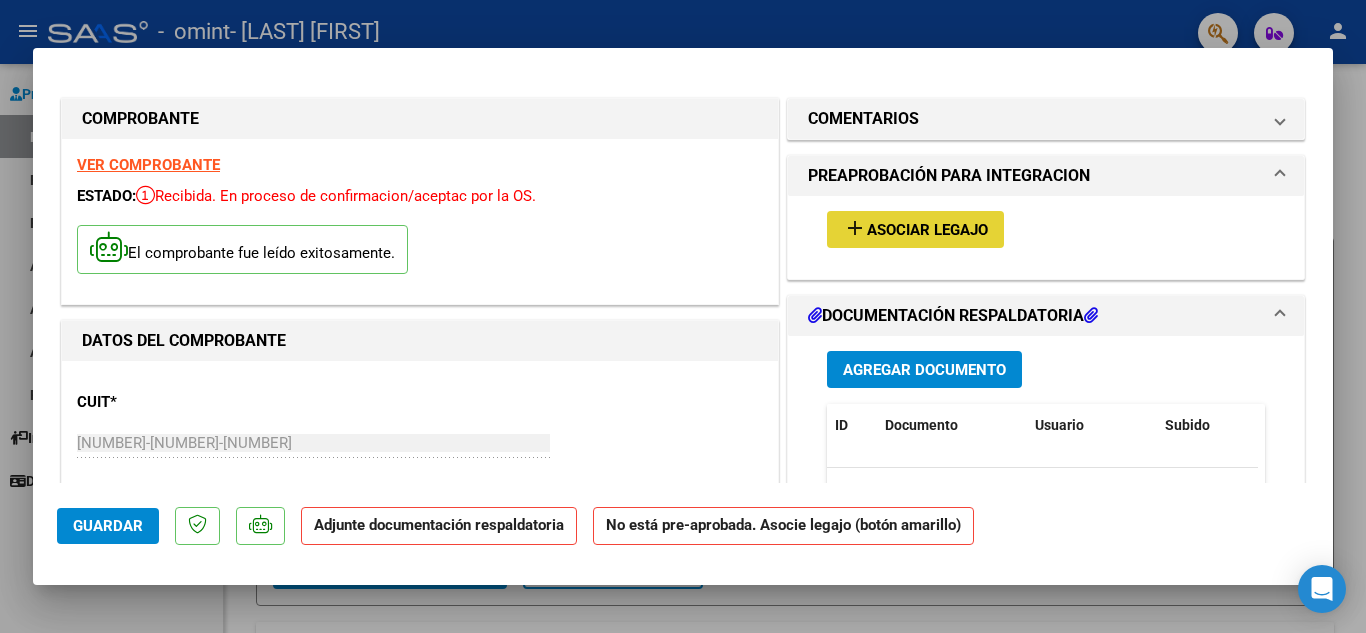 click on "Asociar Legajo" at bounding box center [927, 230] 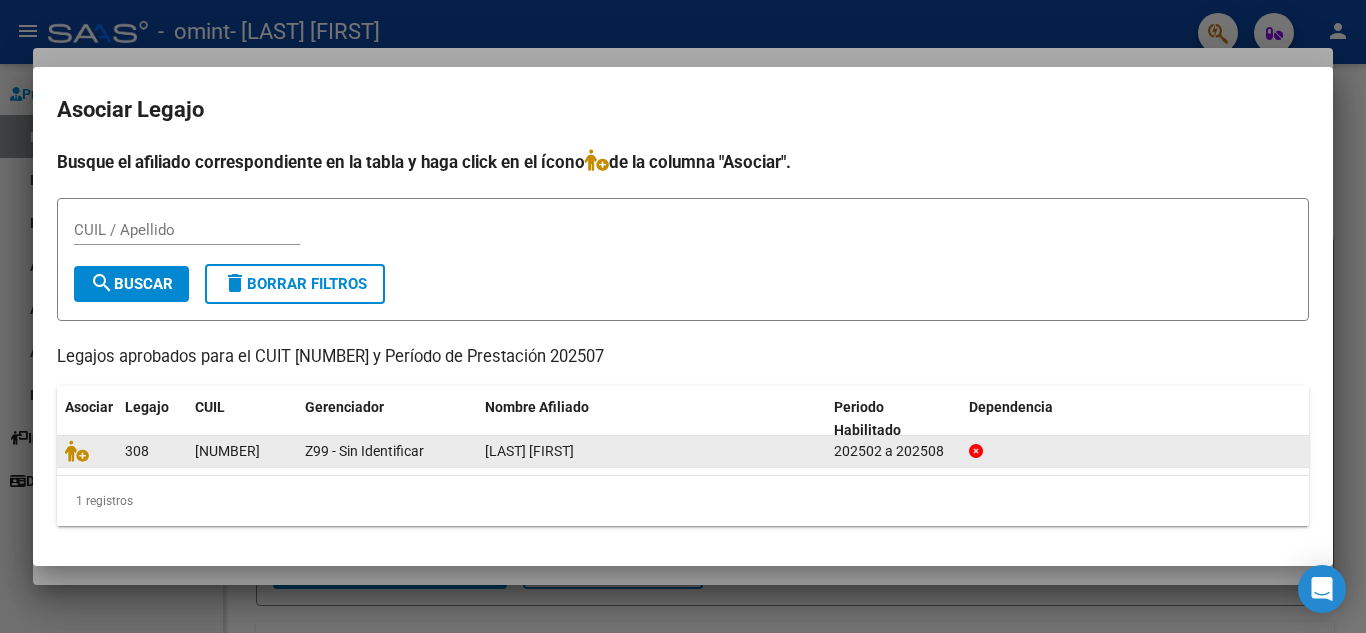 click on "308" 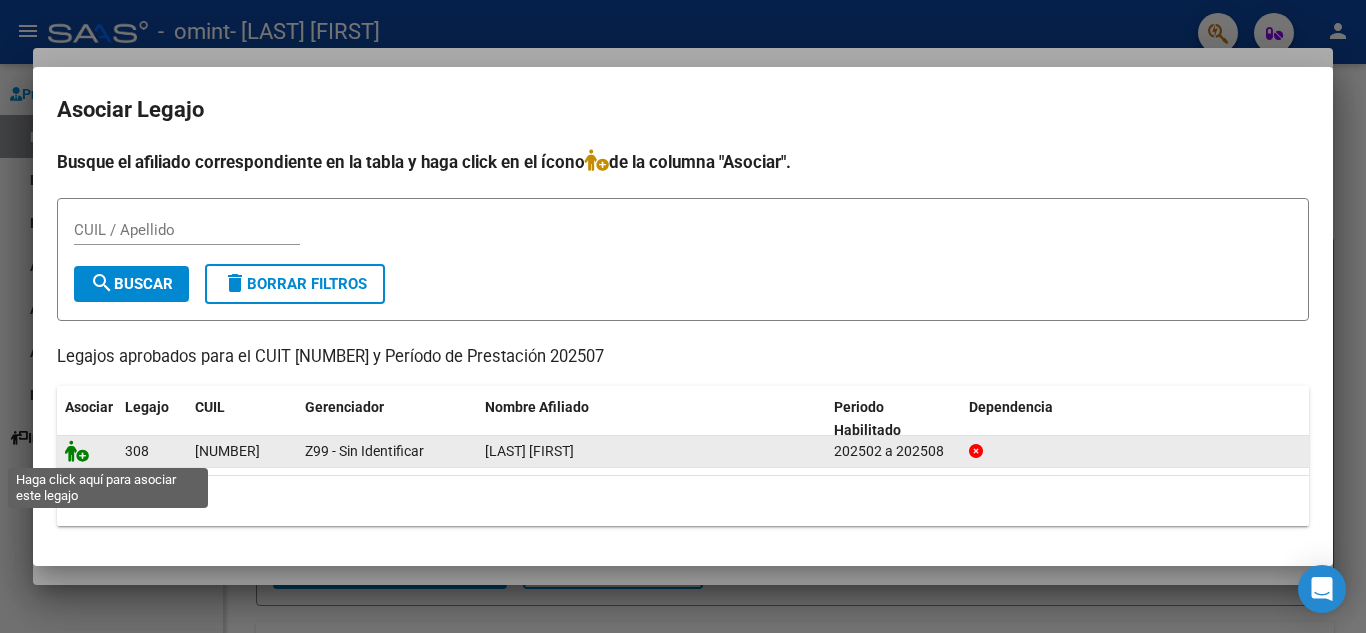 click 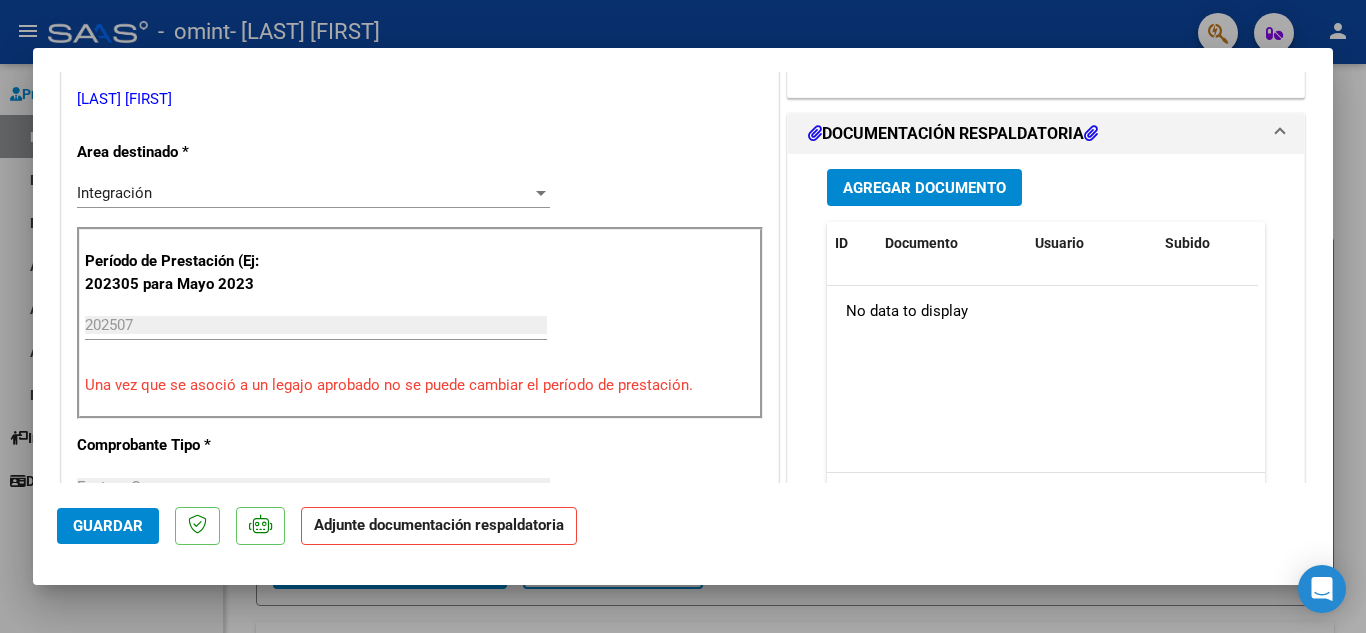scroll, scrollTop: 467, scrollLeft: 0, axis: vertical 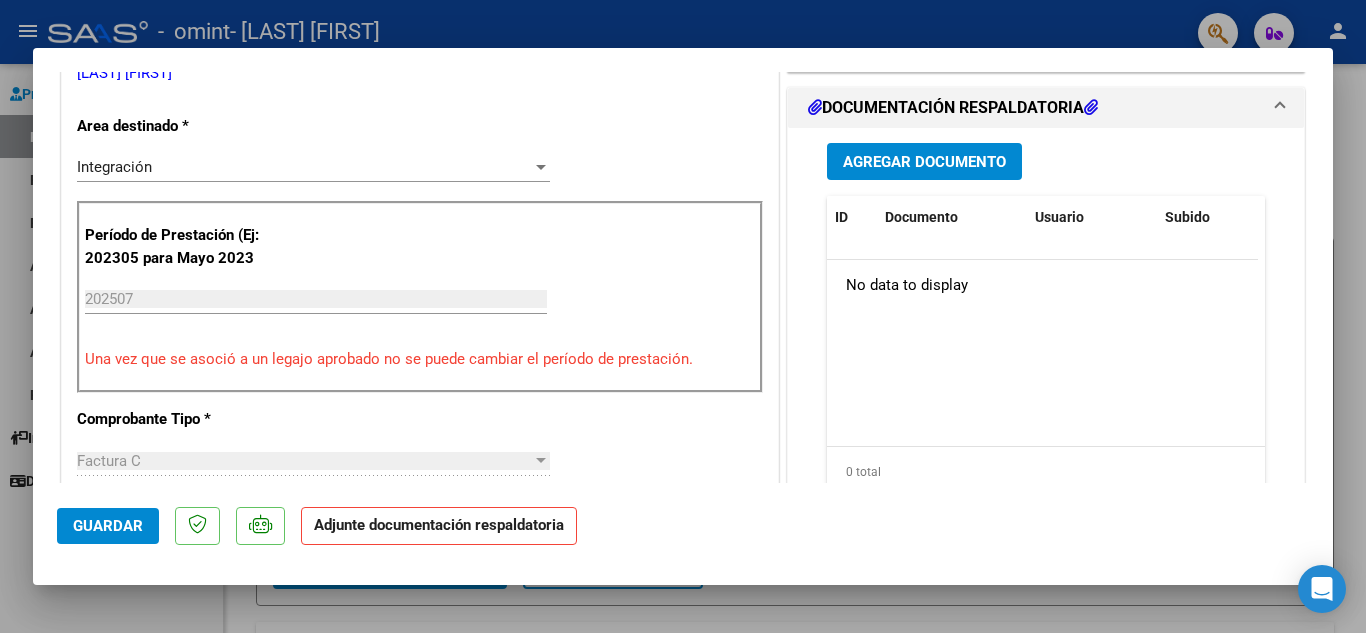 click on "Agregar Documento" at bounding box center [924, 162] 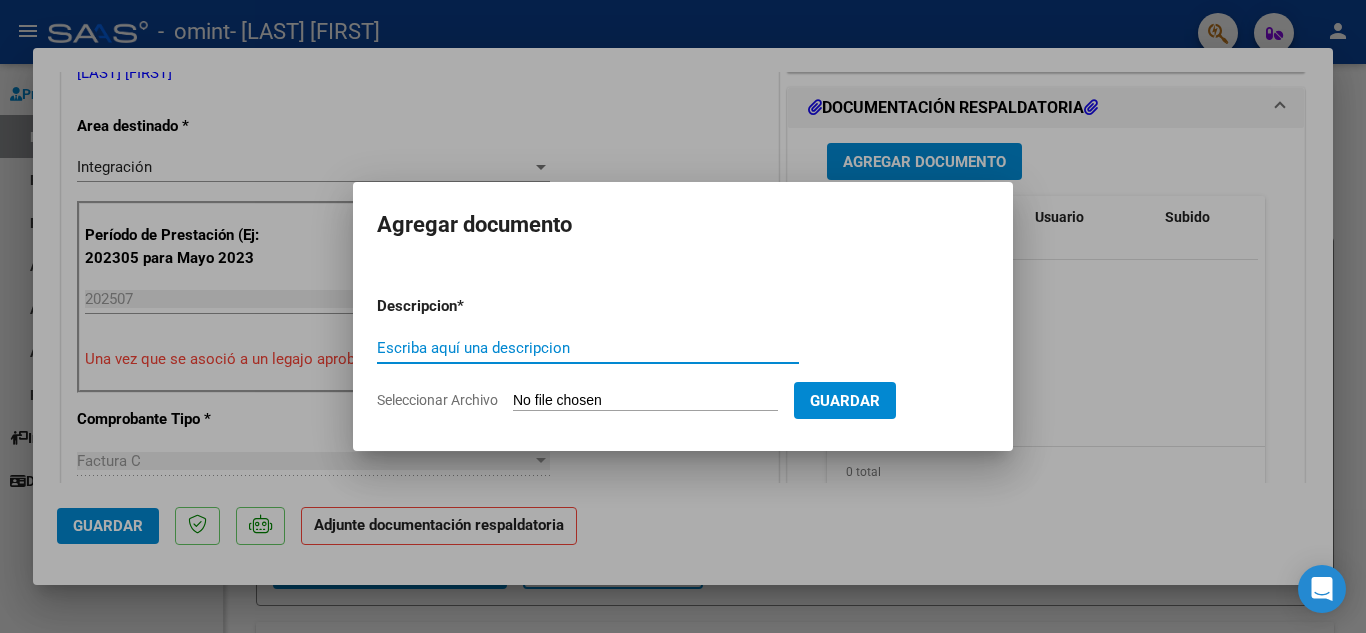click on "Escriba aquí una descripcion" at bounding box center (588, 348) 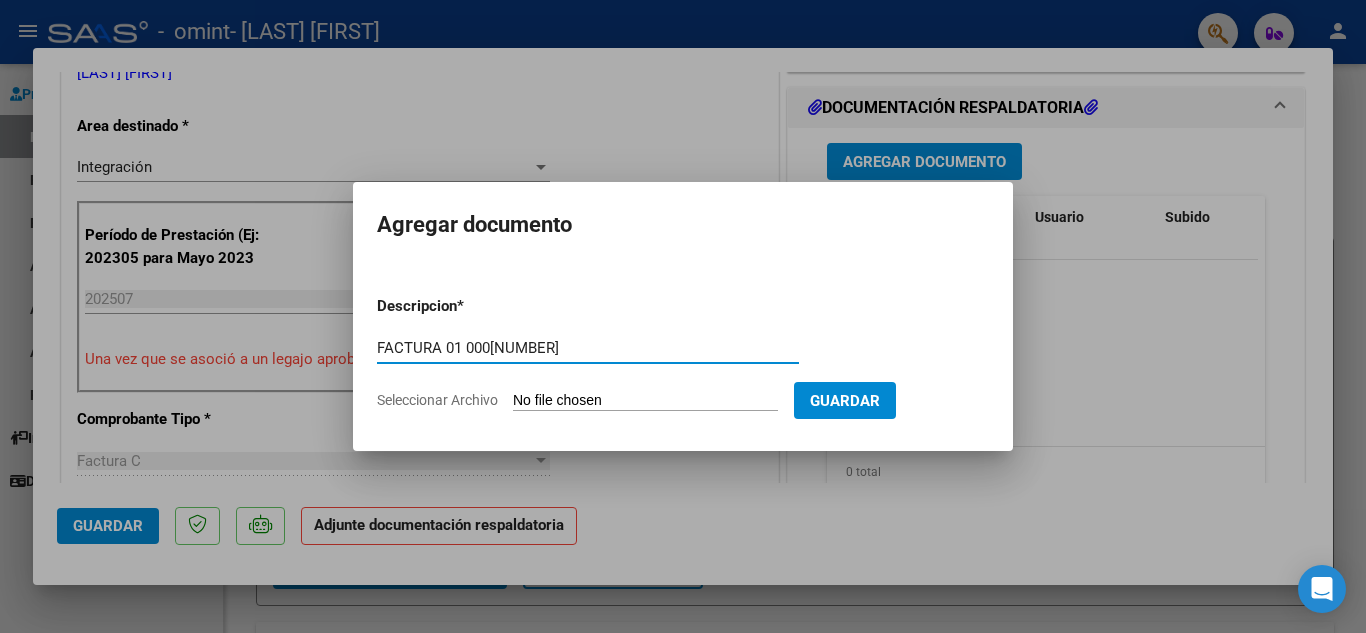 type on "FACTURA 01 000348" 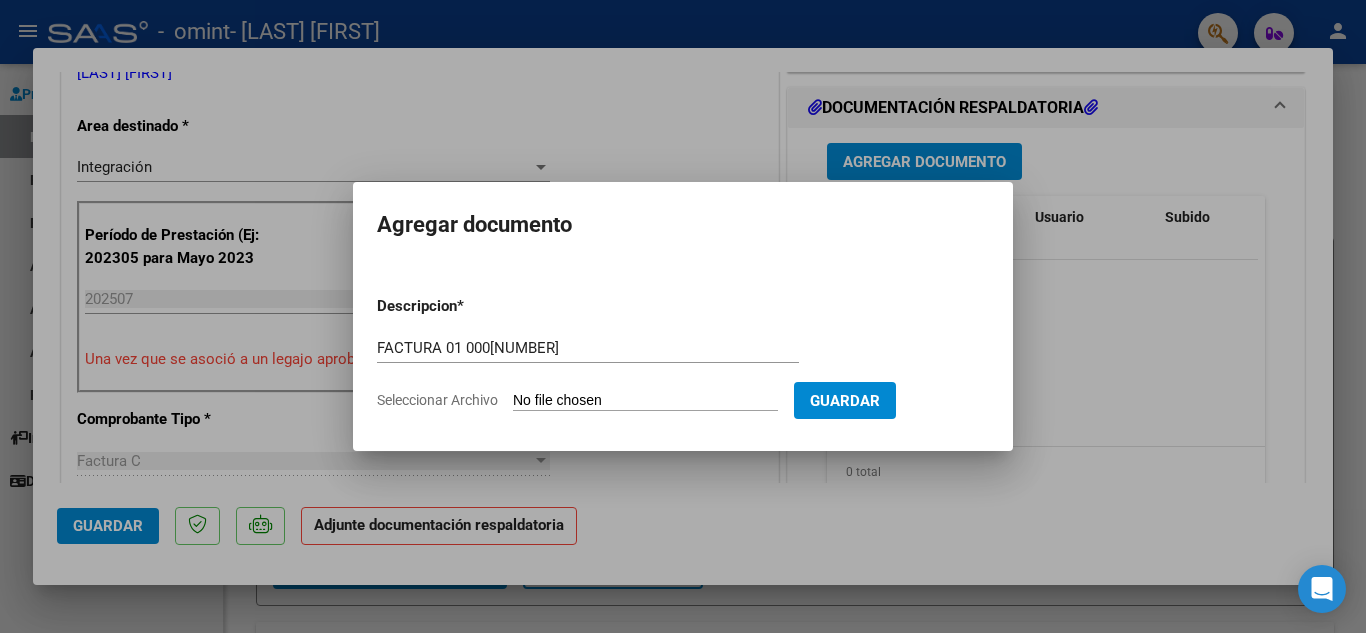 click on "Seleccionar Archivo" at bounding box center [645, 401] 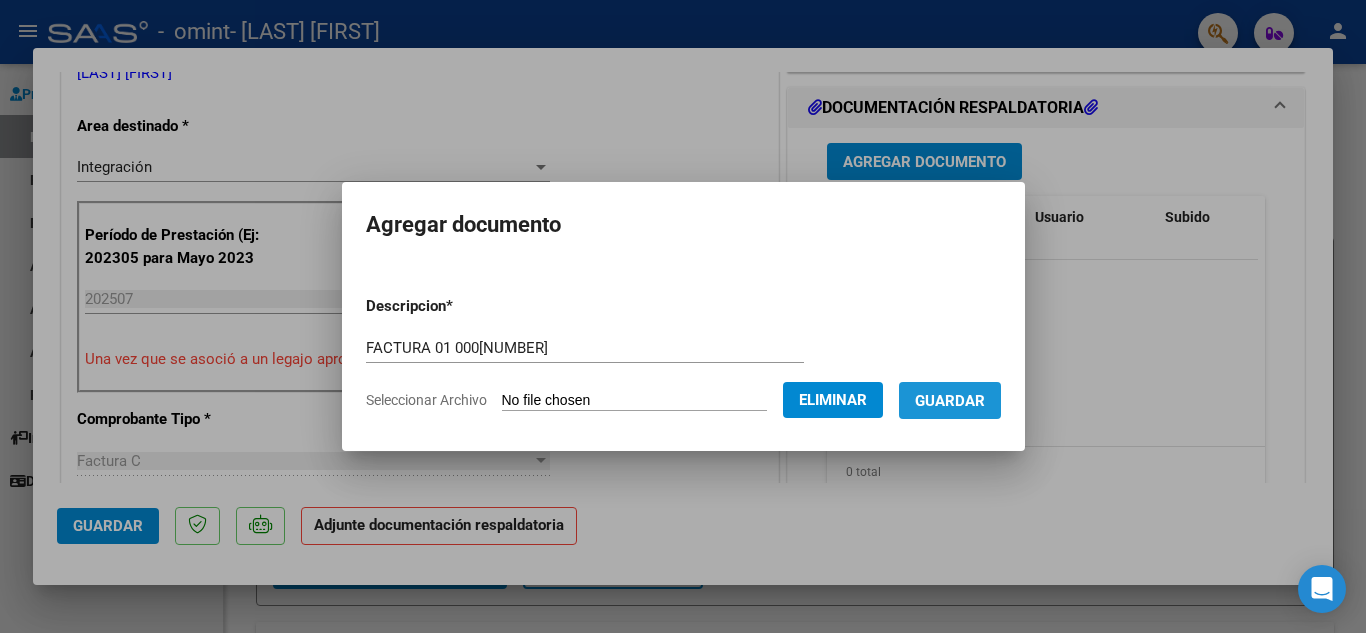 click on "Guardar" at bounding box center [950, 401] 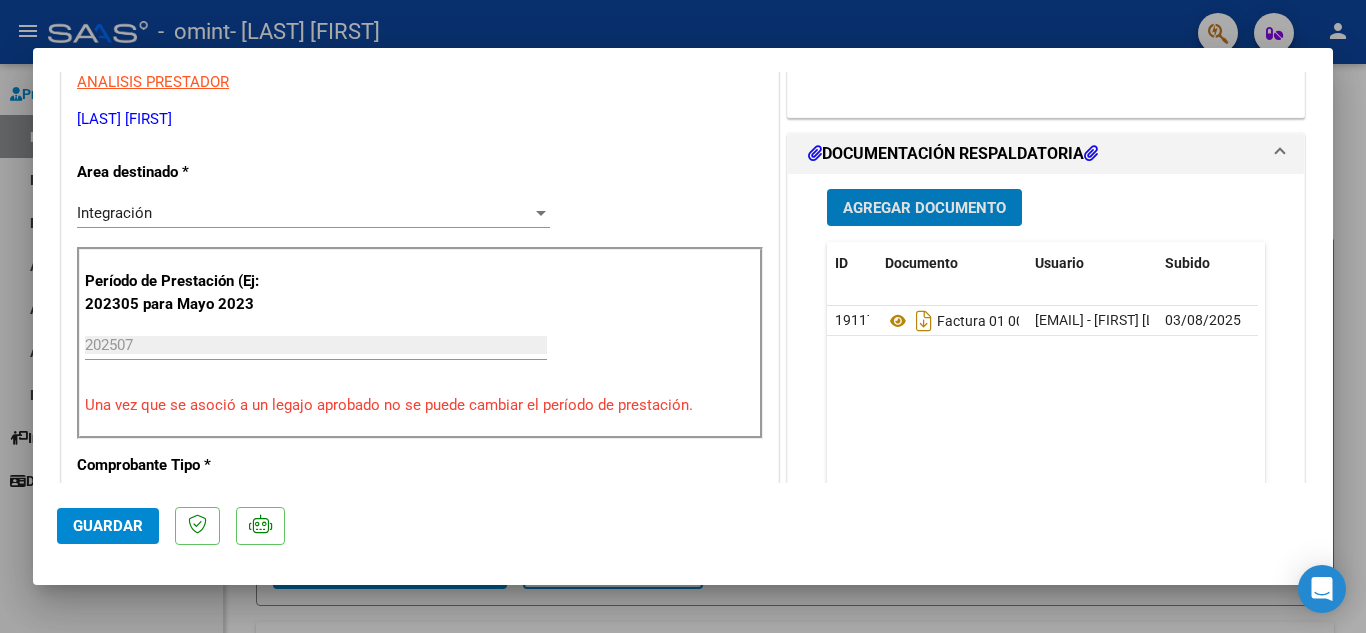 scroll, scrollTop: 400, scrollLeft: 0, axis: vertical 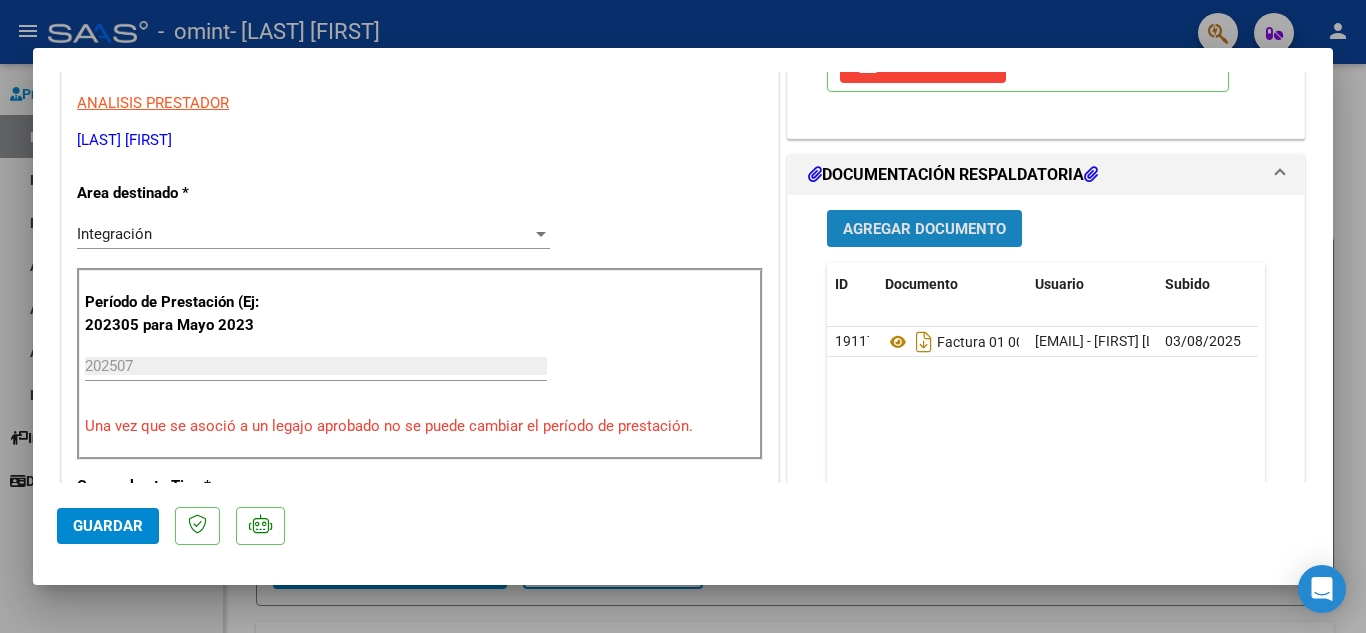 click on "Agregar Documento" at bounding box center [924, 229] 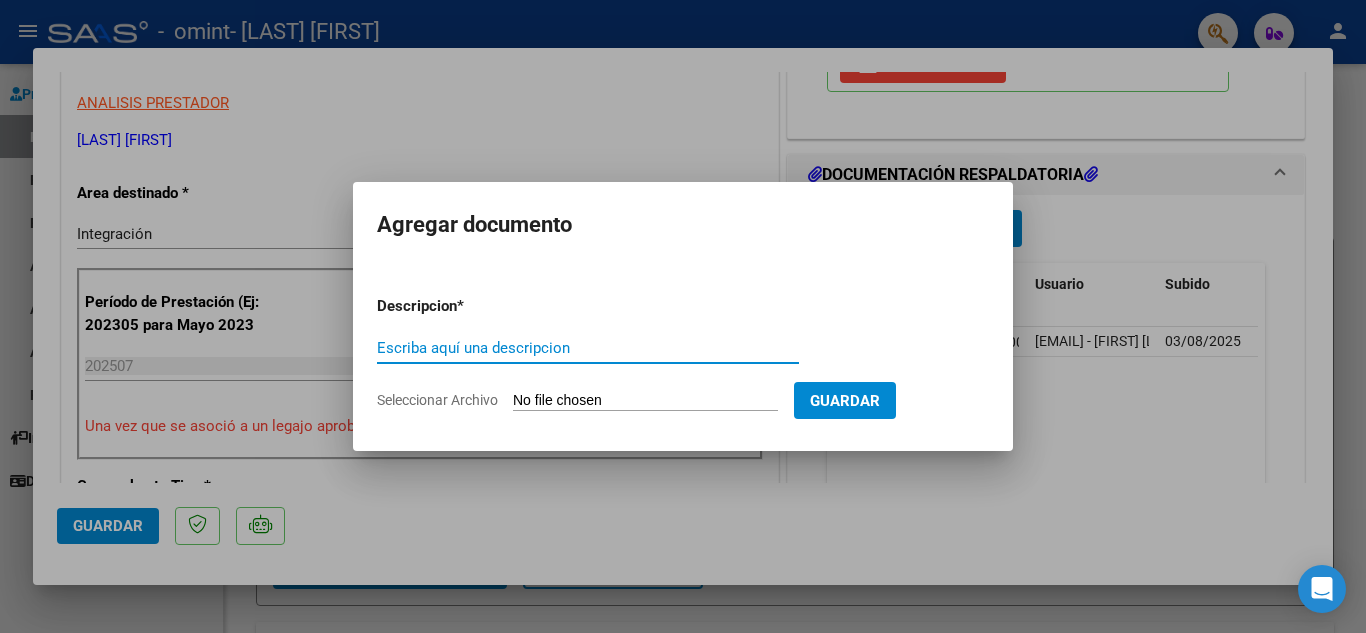 click on "Escriba aquí una descripcion" at bounding box center [588, 348] 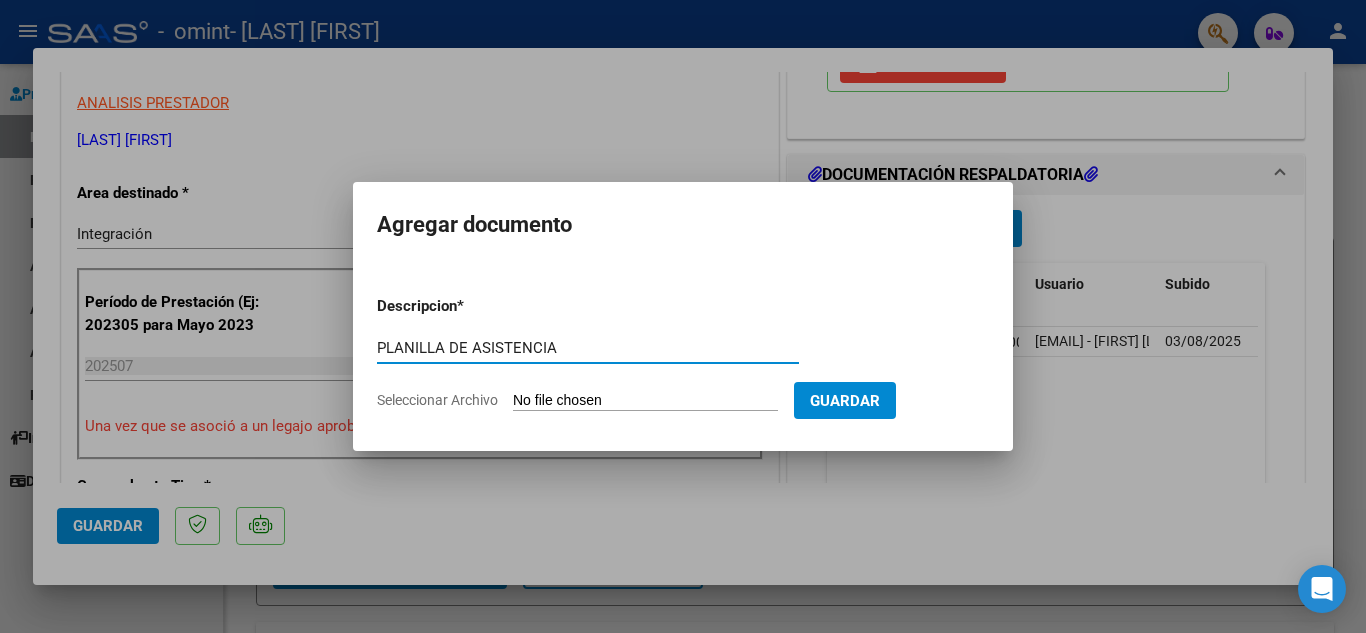 type on "PLANILLA DE ASISTENCIA" 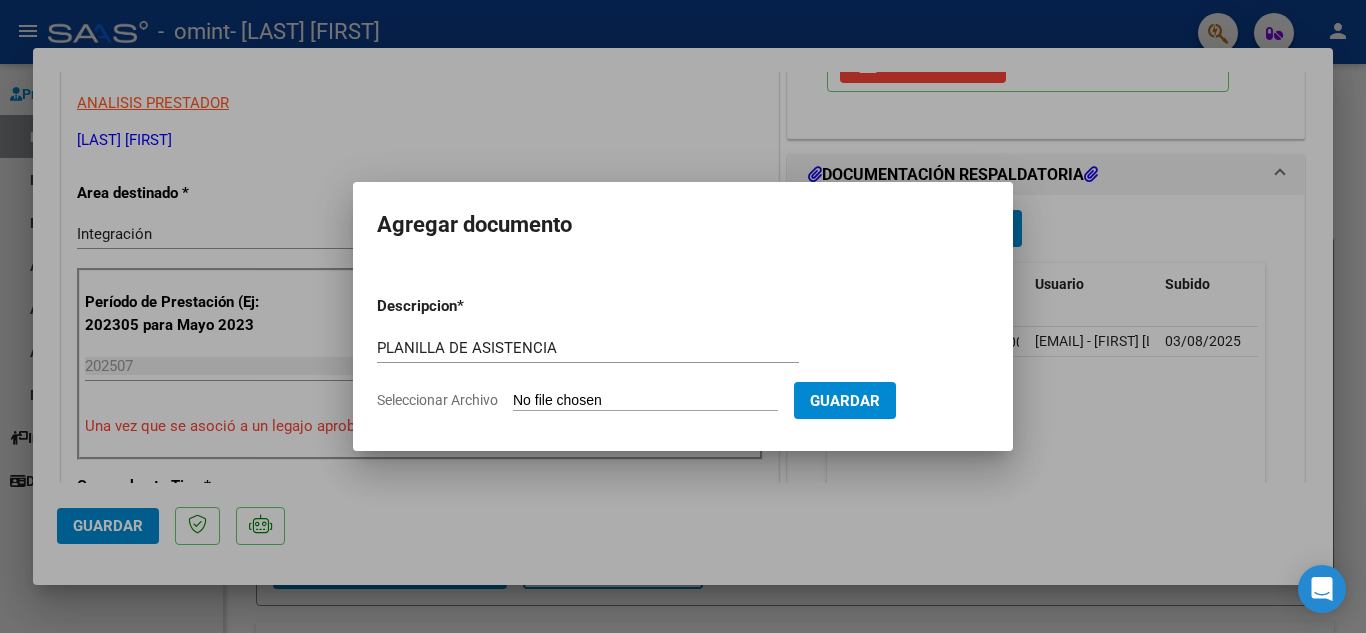 type on "C:\fakepath\pl asist PRINZI 0725.heif" 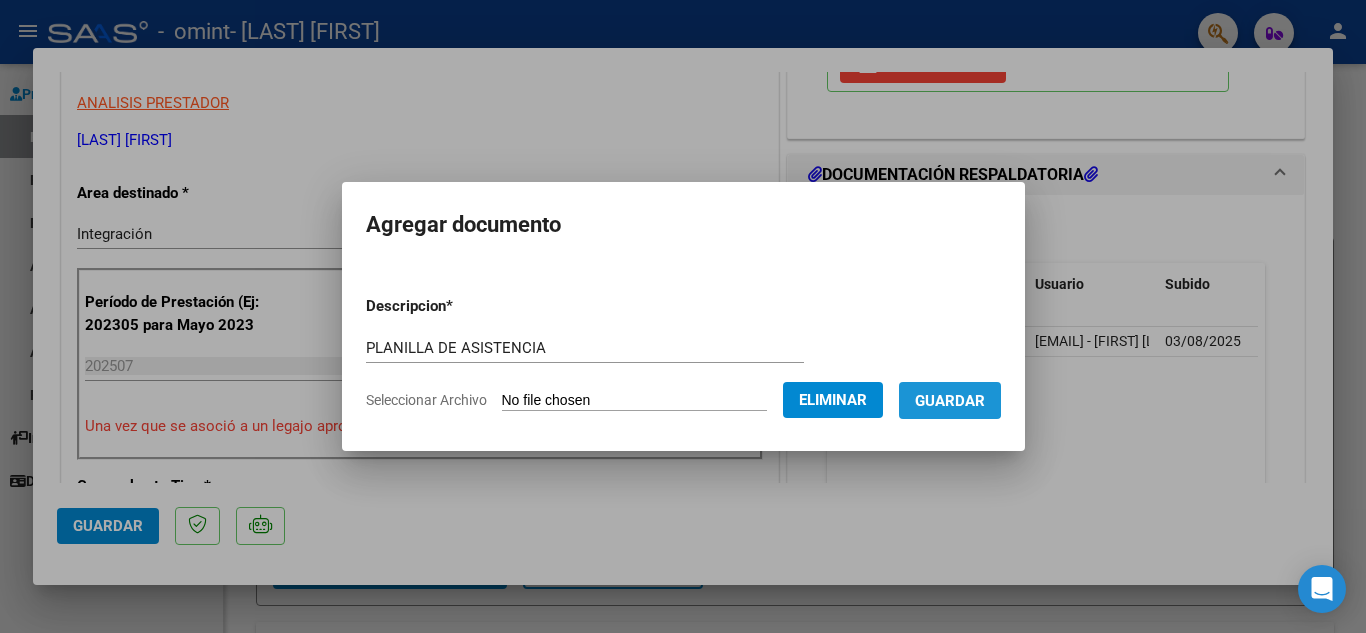 click on "Guardar" at bounding box center [950, 401] 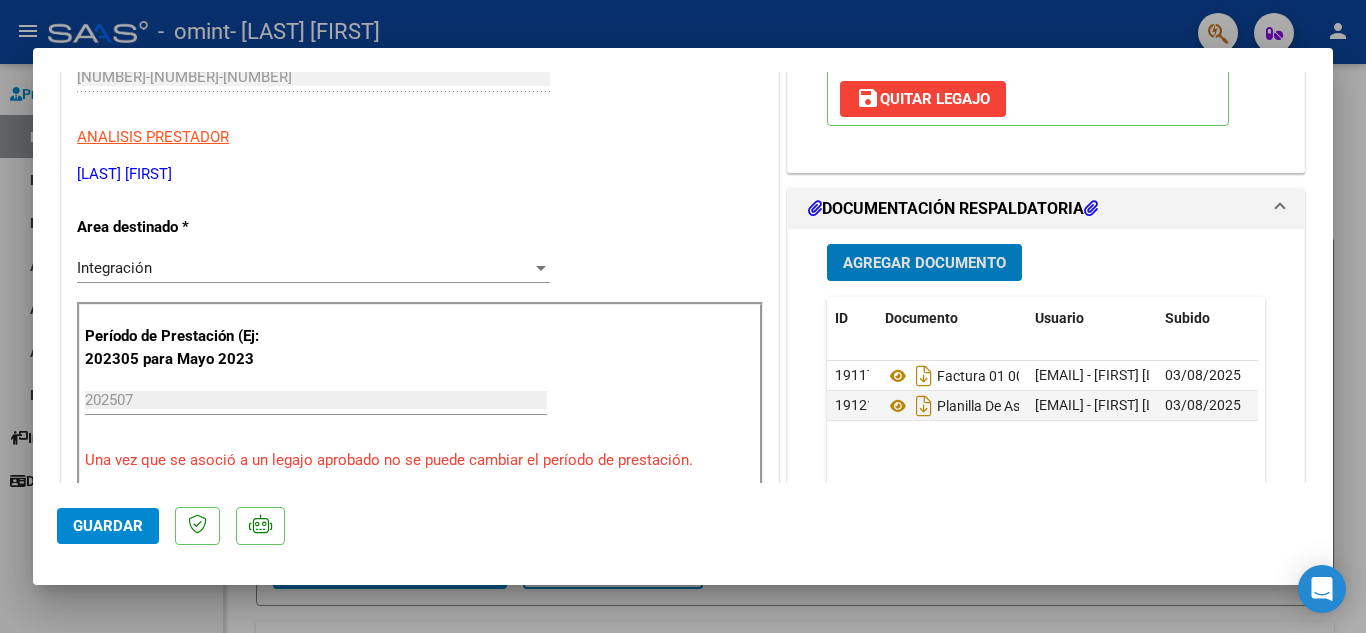 scroll, scrollTop: 367, scrollLeft: 0, axis: vertical 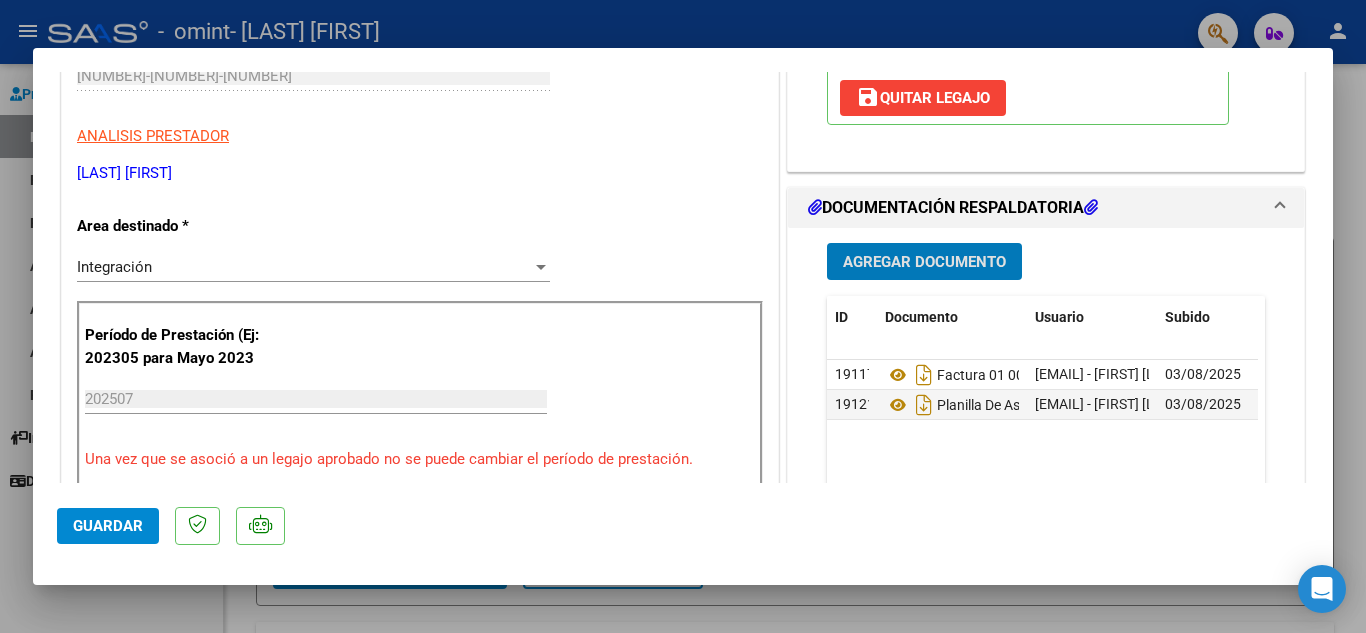 click on "Agregar Documento" at bounding box center (924, 262) 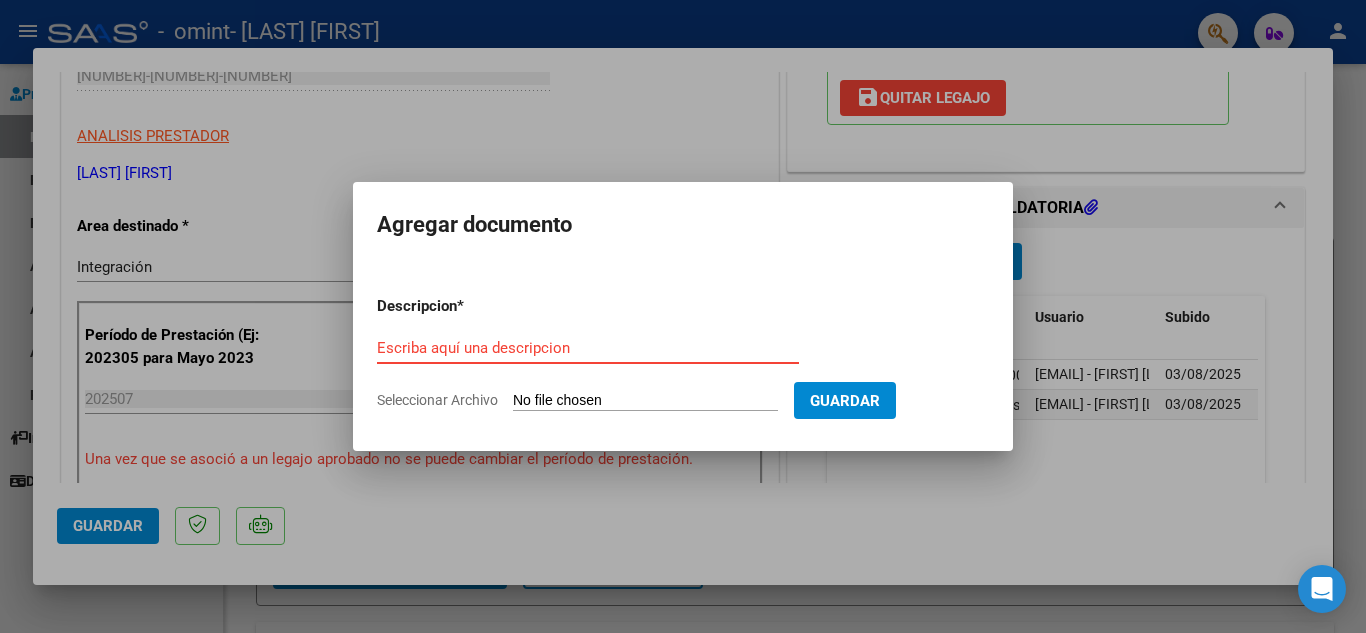 click on "Escriba aquí una descripcion" at bounding box center (588, 348) 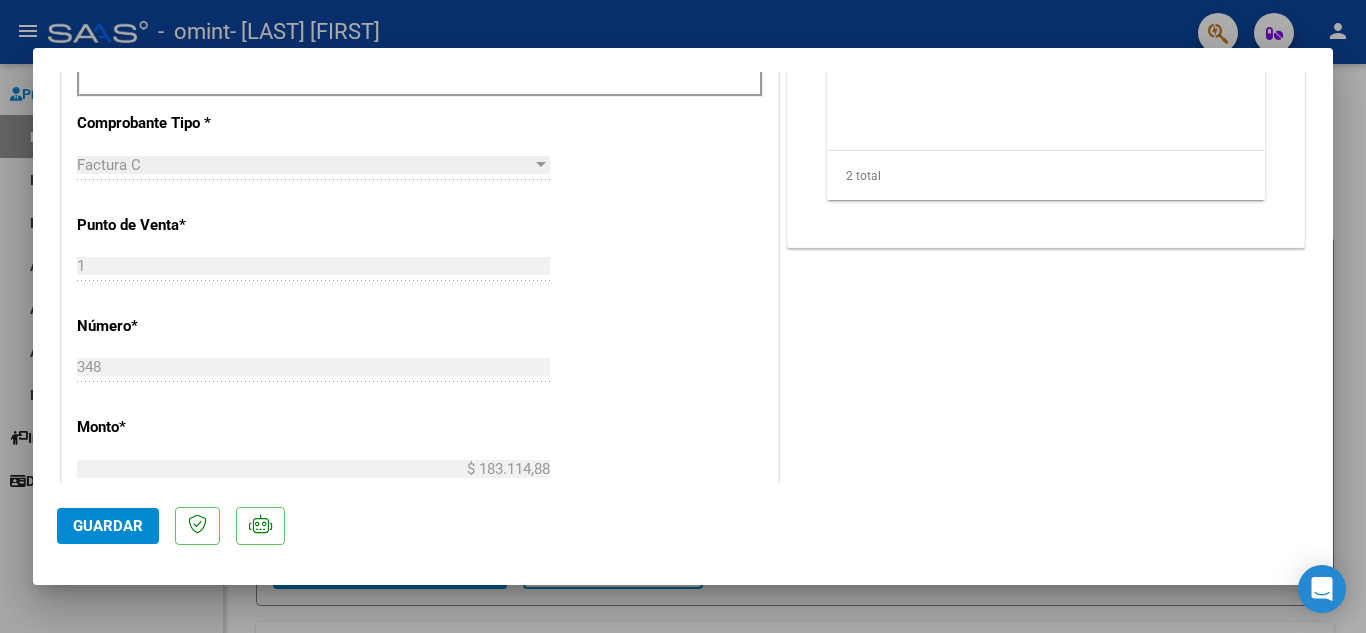 scroll, scrollTop: 767, scrollLeft: 0, axis: vertical 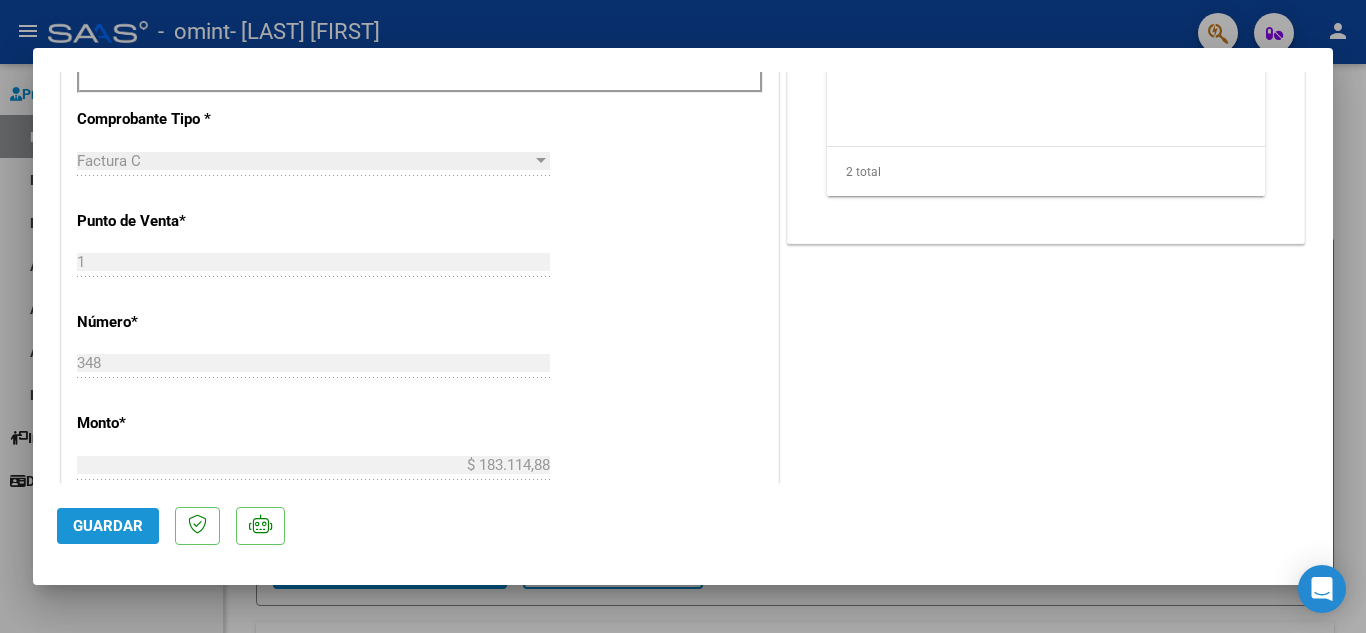 click on "Guardar" 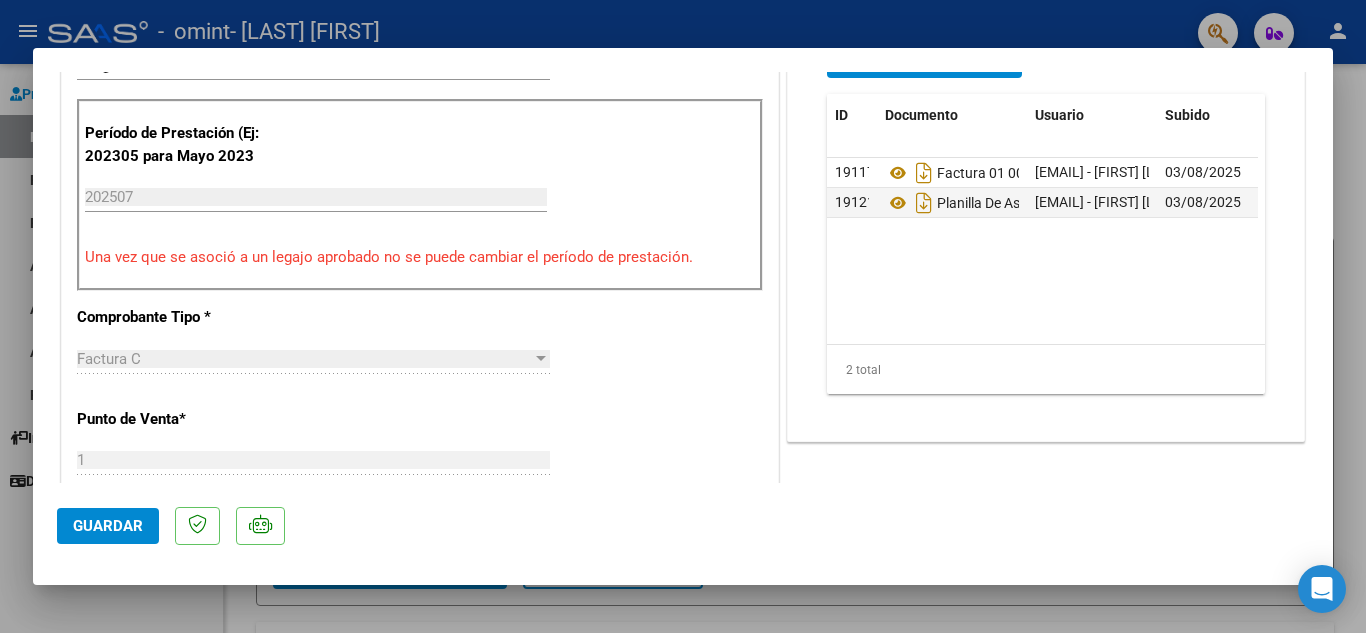 scroll, scrollTop: 500, scrollLeft: 0, axis: vertical 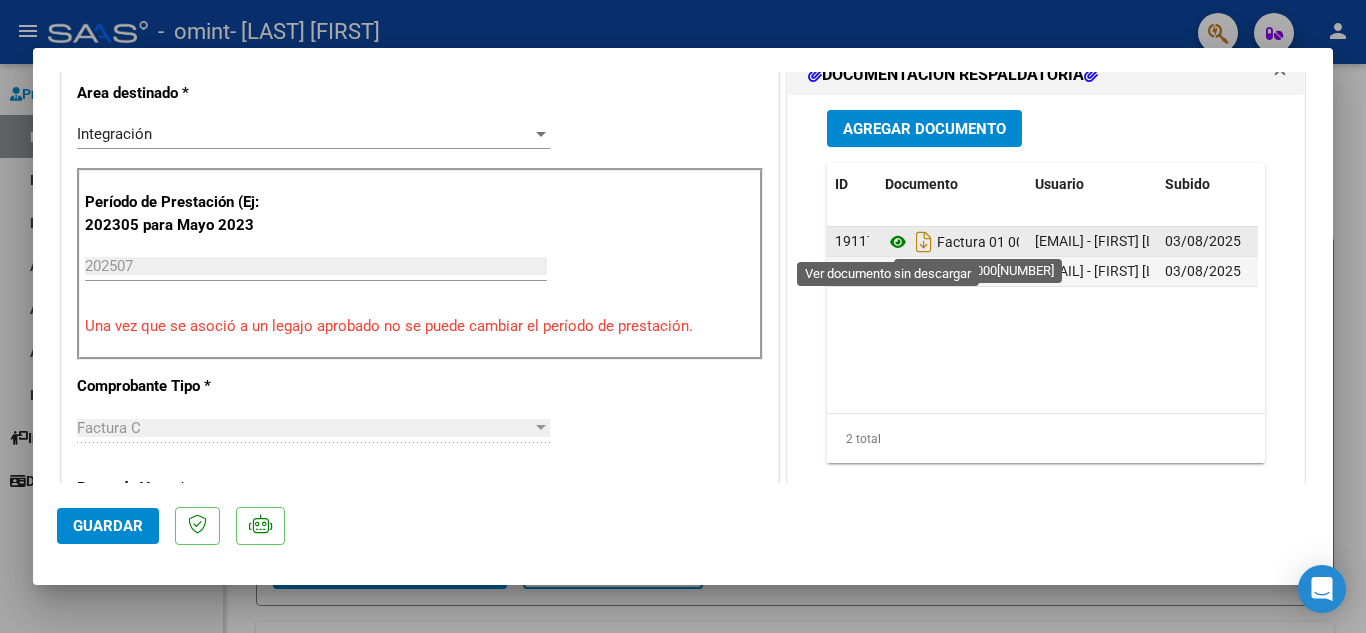 click 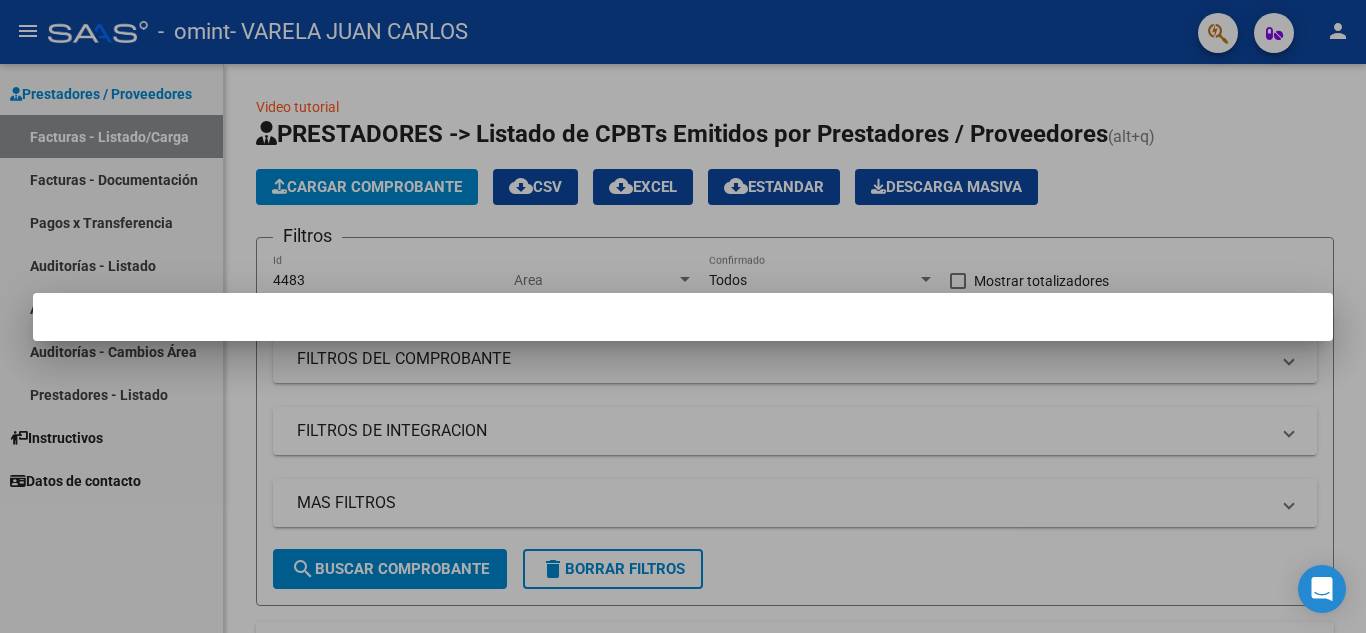 scroll, scrollTop: 0, scrollLeft: 0, axis: both 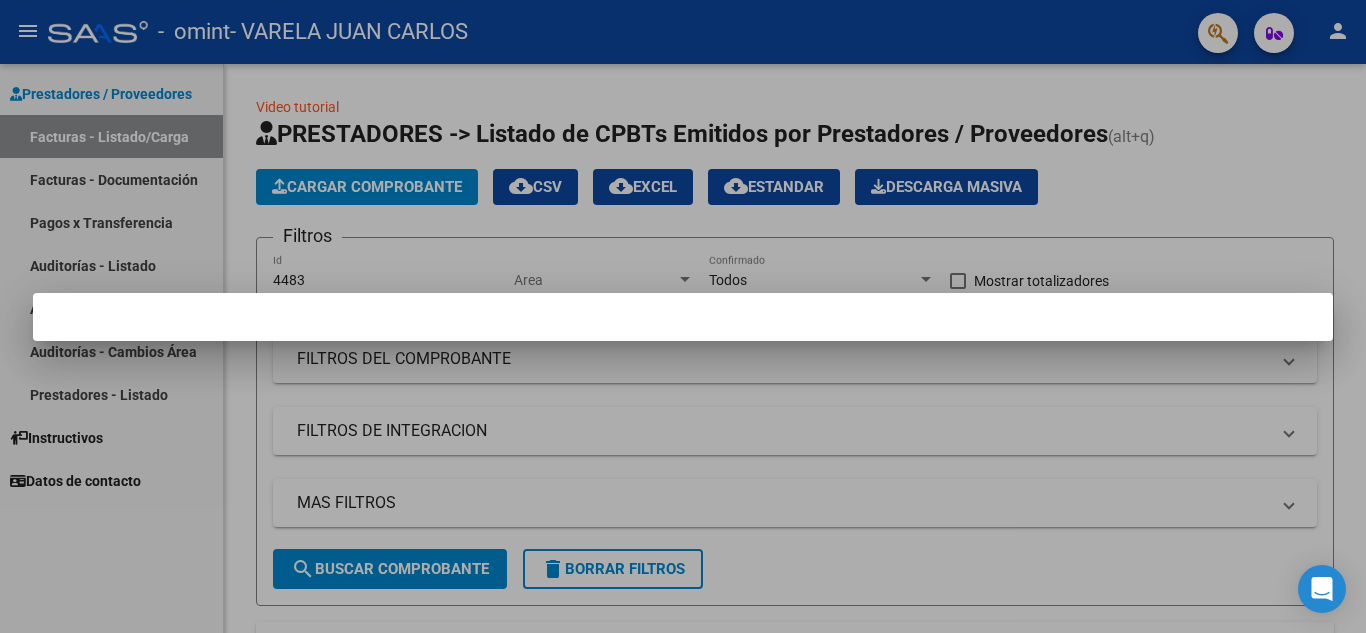 click at bounding box center [683, 316] 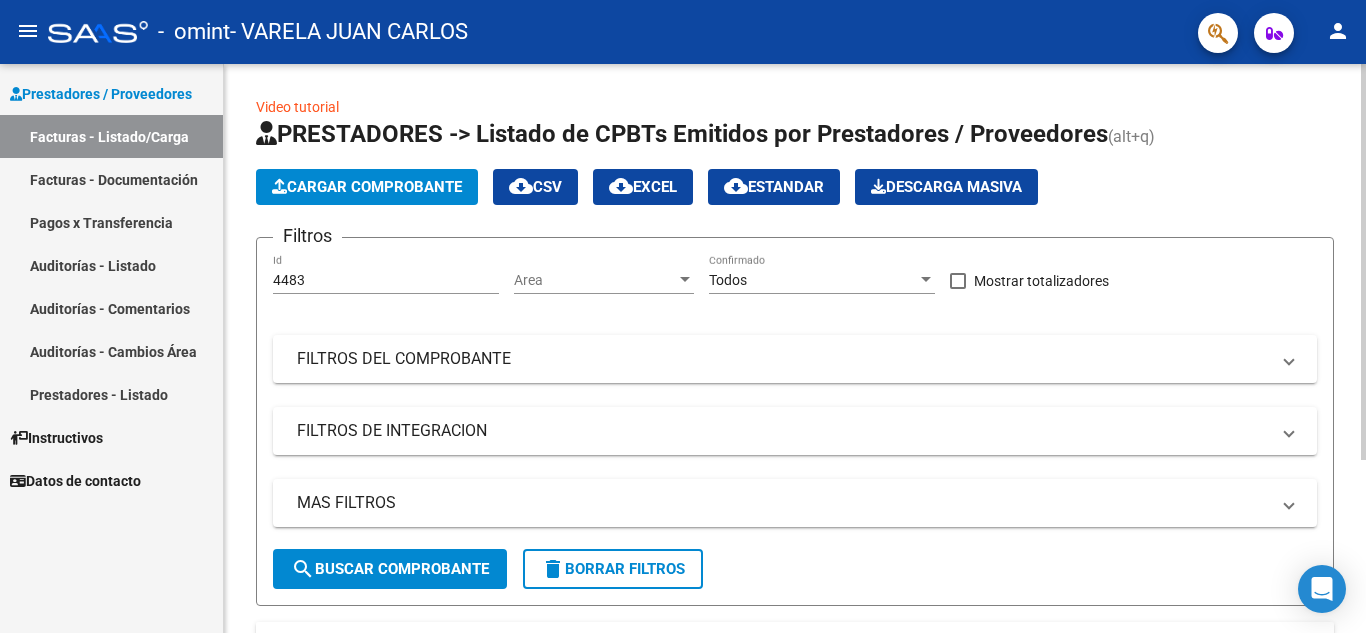 click on "Video tutorial" 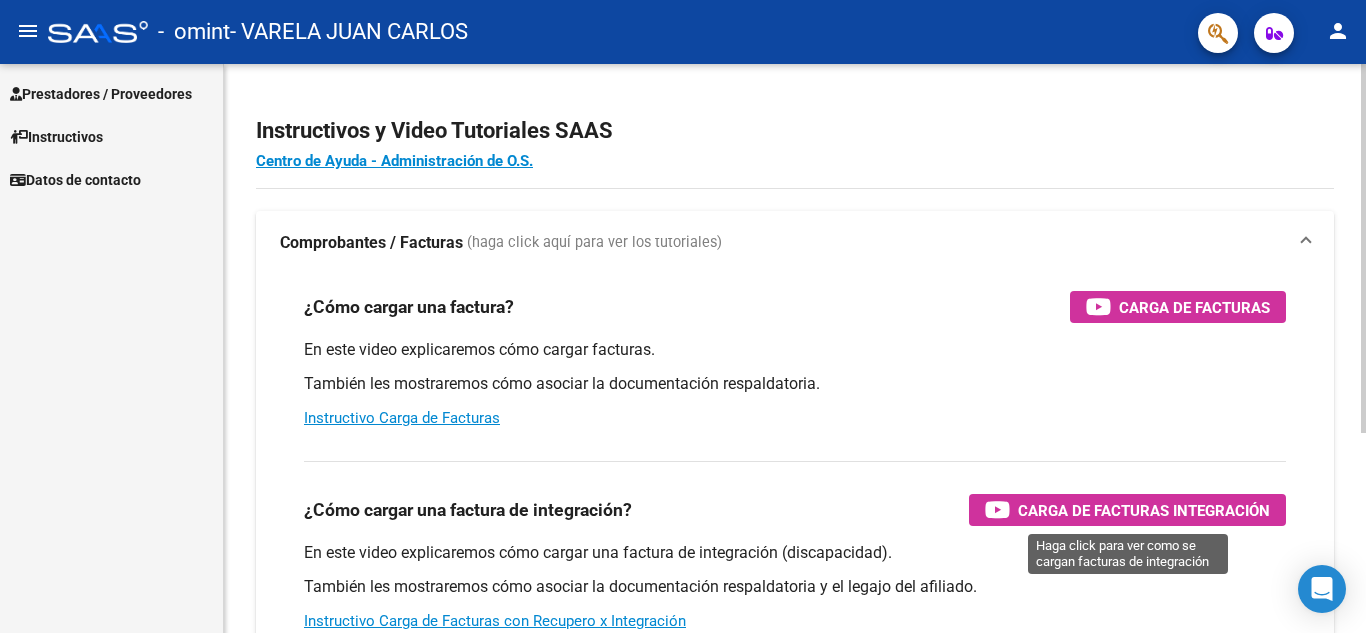 click on "Carga de Facturas Integración" at bounding box center [1144, 510] 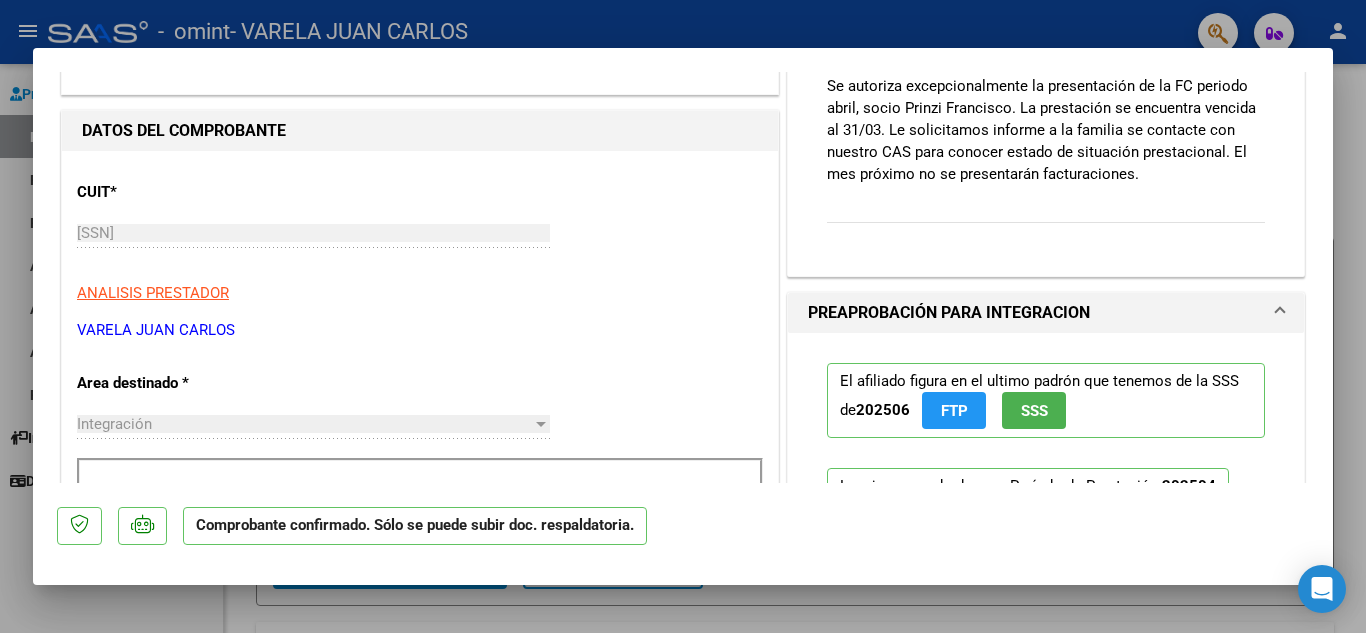 scroll, scrollTop: 433, scrollLeft: 0, axis: vertical 